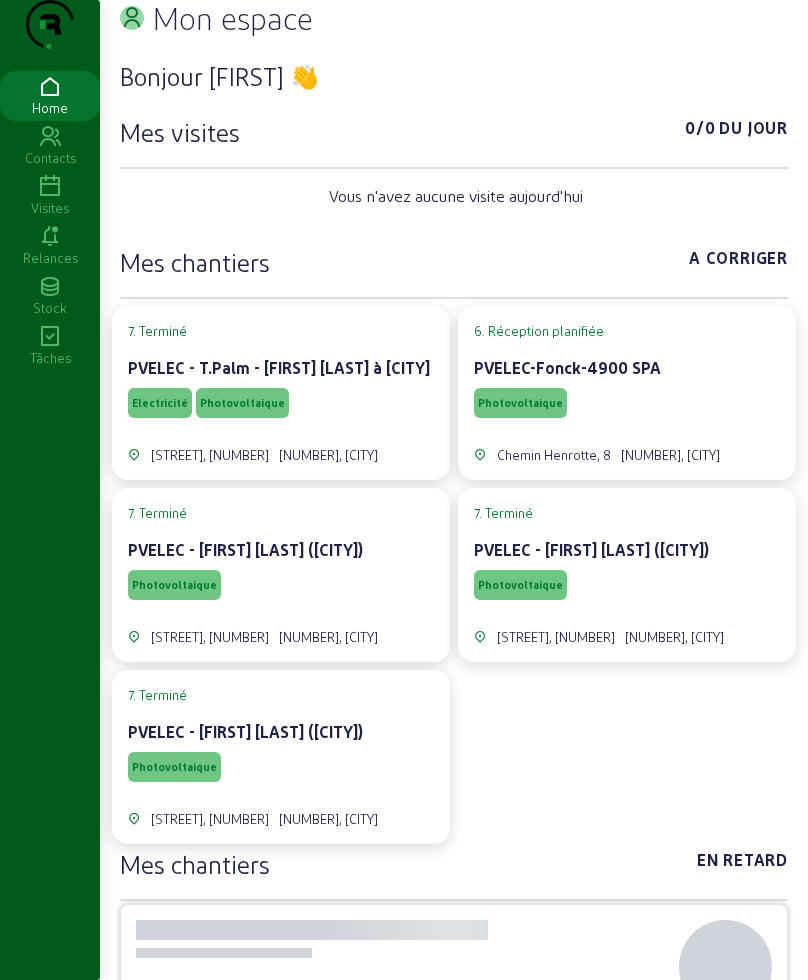 scroll, scrollTop: 0, scrollLeft: 0, axis: both 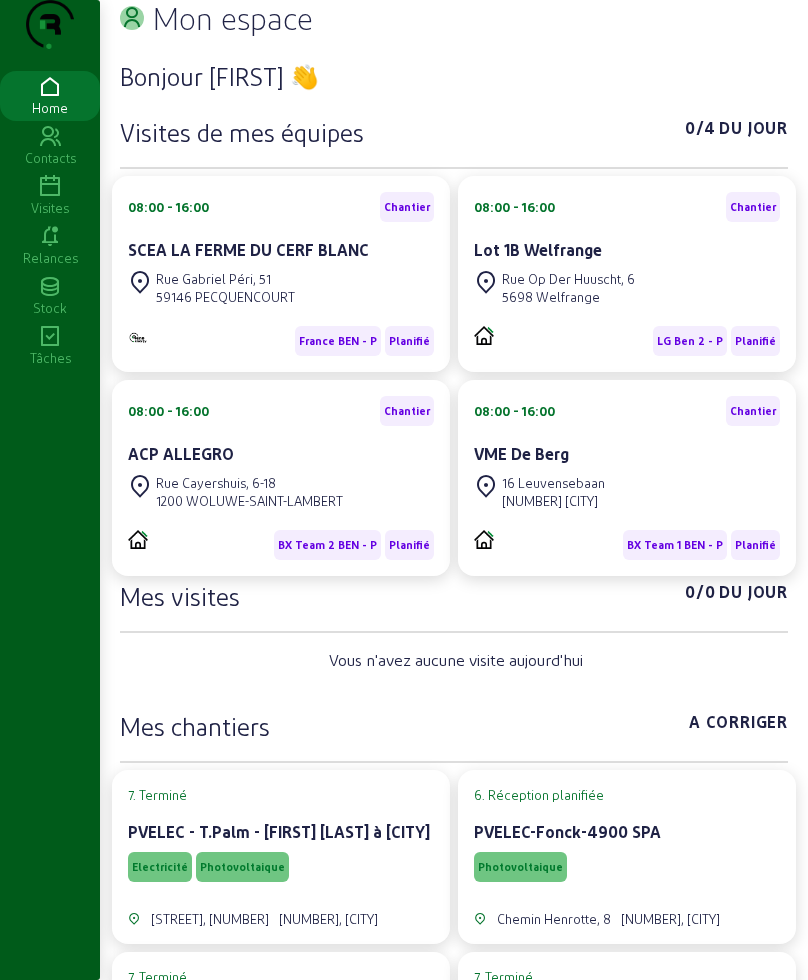 click on "Contacts" 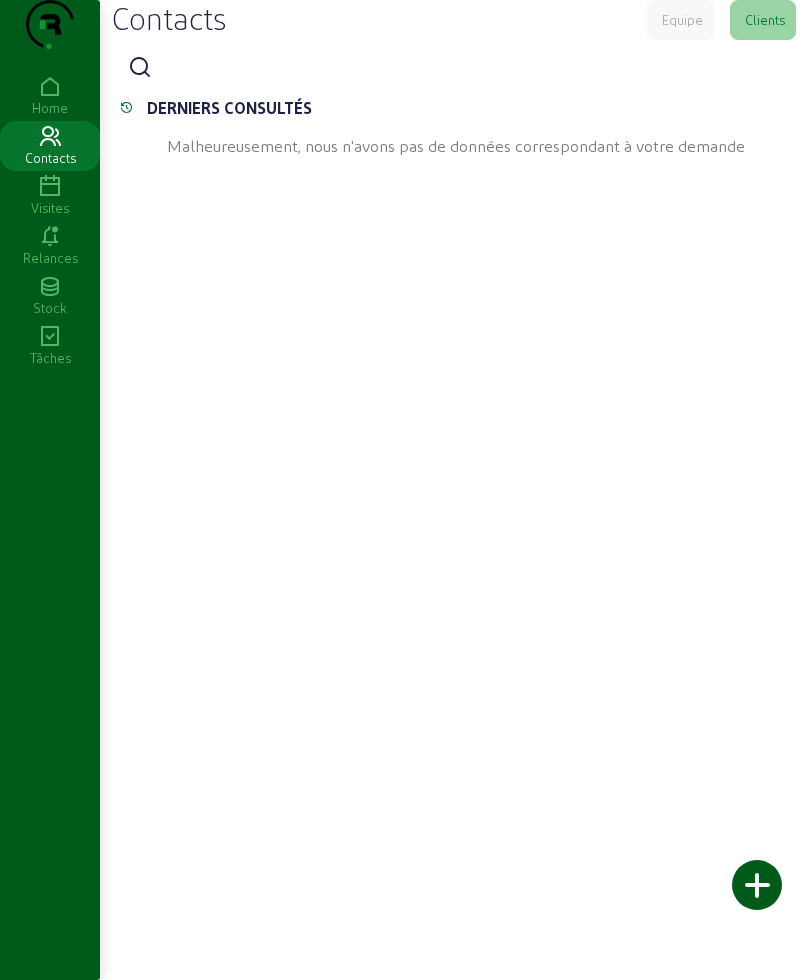 click 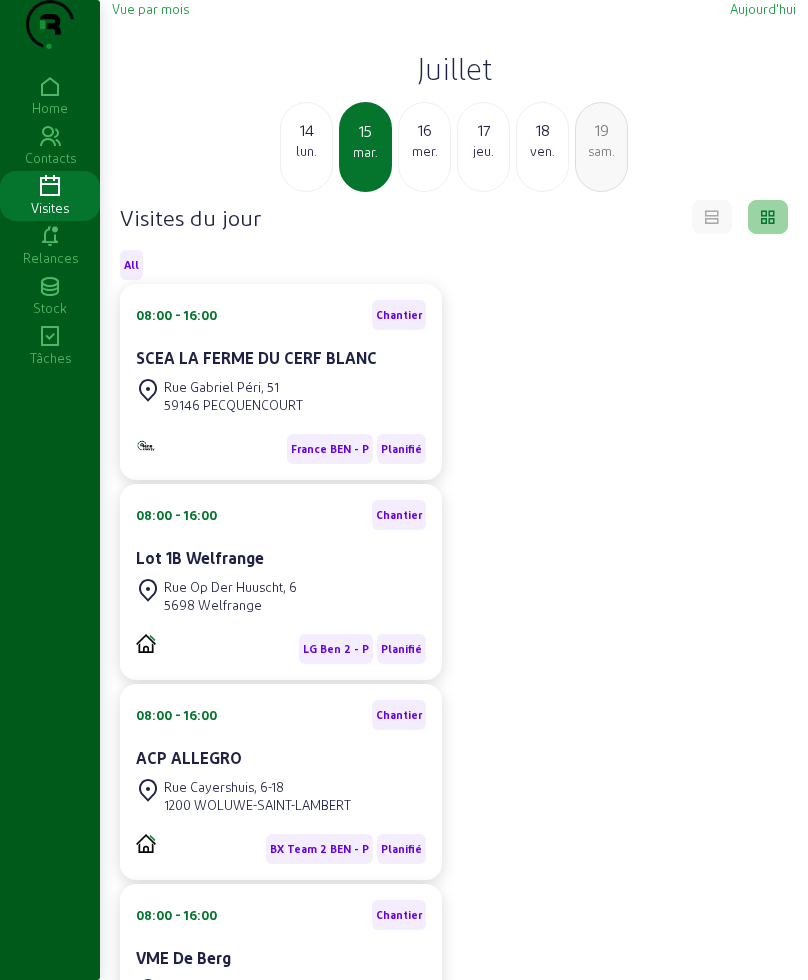 click on "Vue par mois   Aujourd'hui   Juillet  14 lun. 15 mar. 16 mer. 17 jeu. 18 ven. 19 sam." 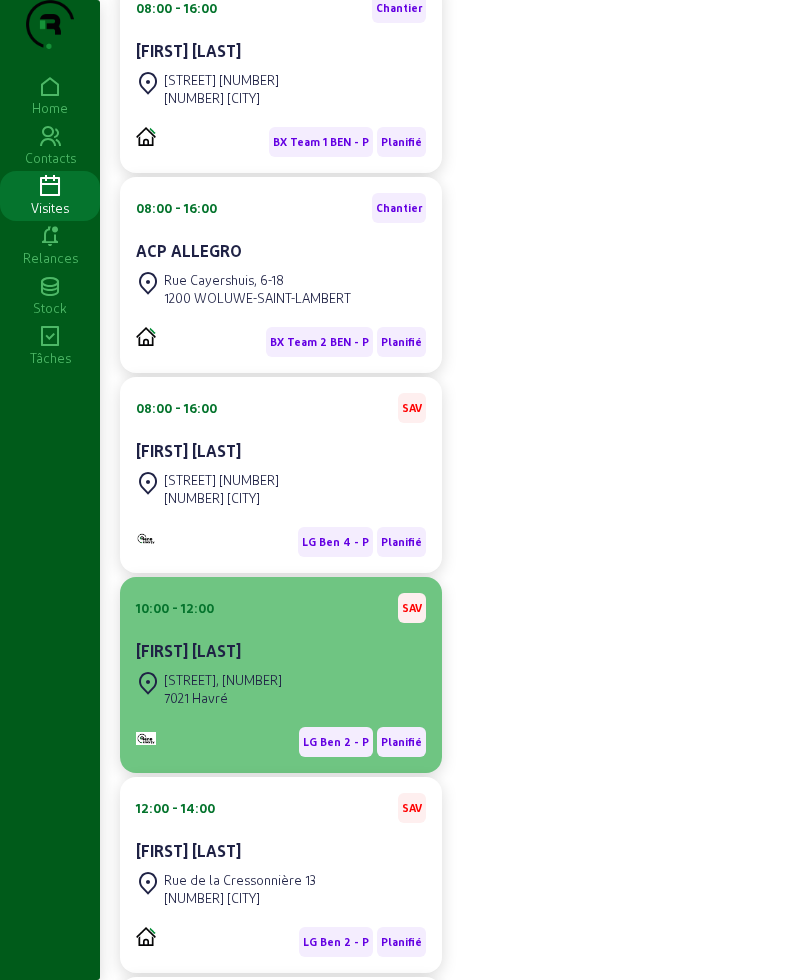 scroll, scrollTop: 750, scrollLeft: 0, axis: vertical 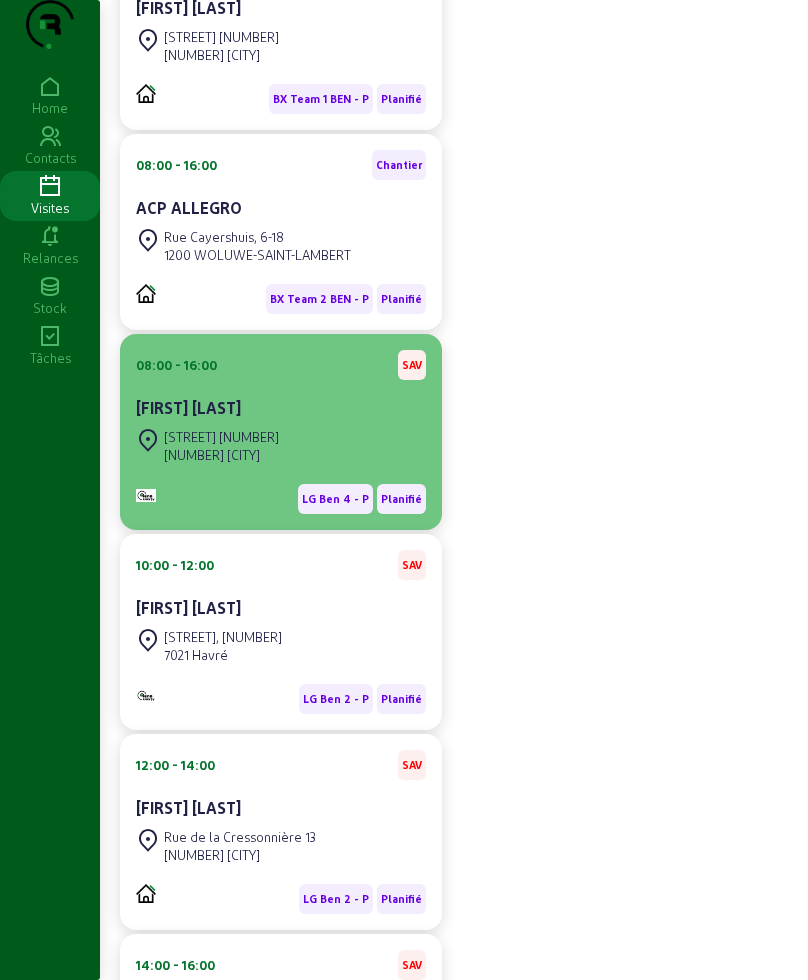 click on "[STREET] [NUMBER] [CITY]" 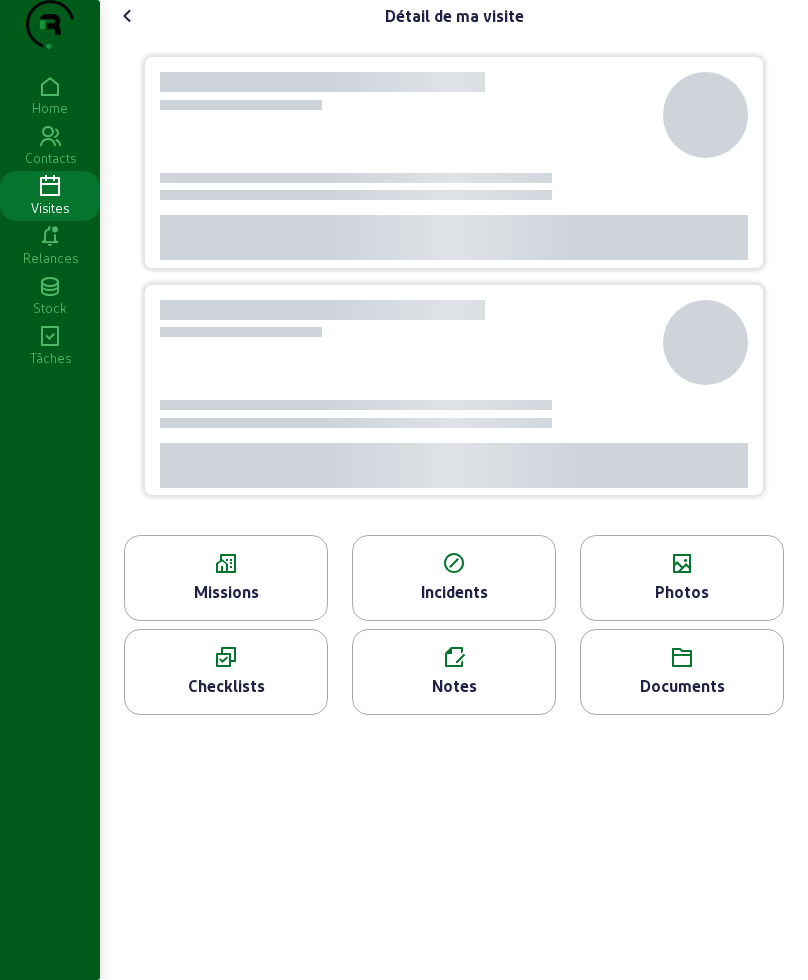scroll, scrollTop: 0, scrollLeft: 0, axis: both 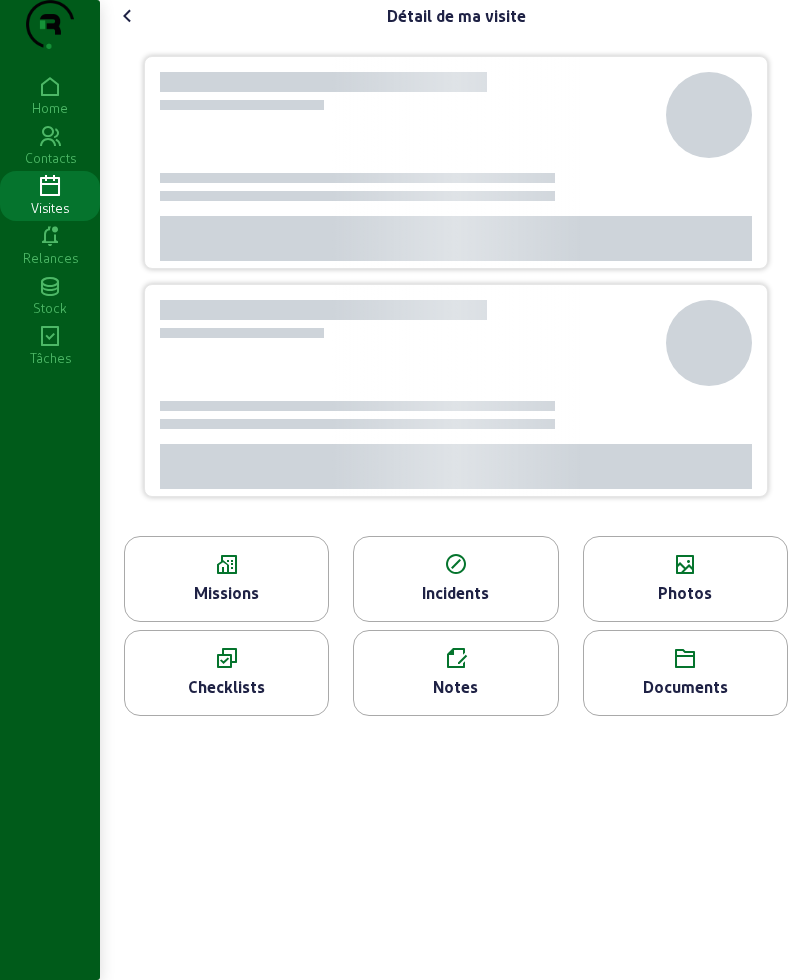 click on "Missions" 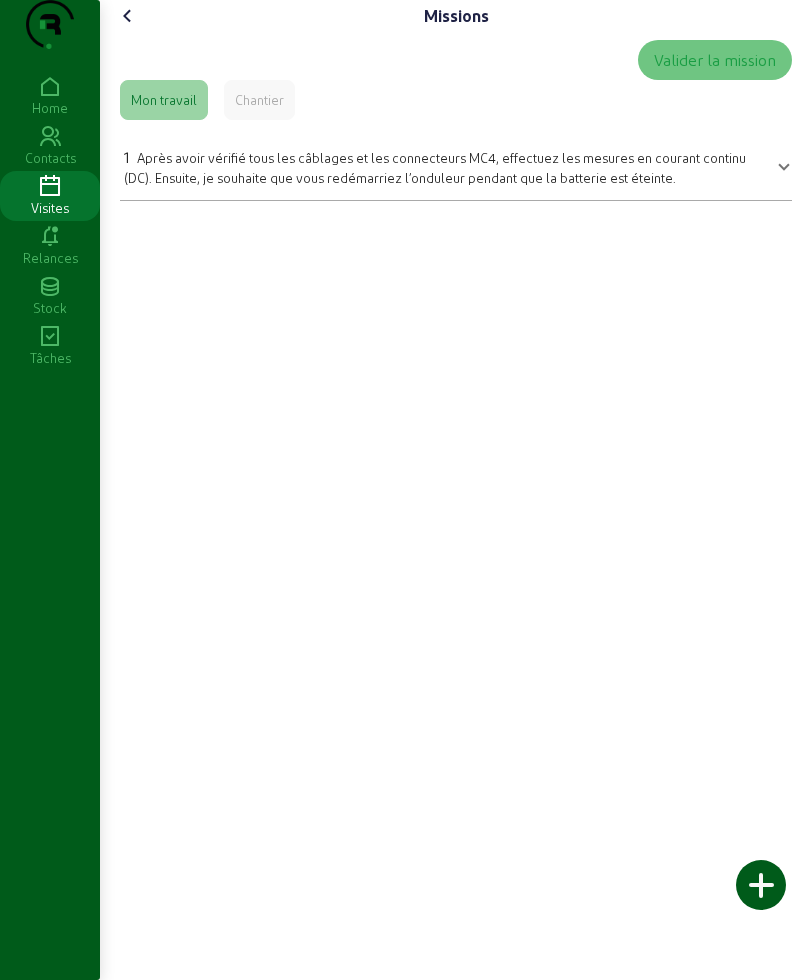 click on "1 Après avoir vérifié tous les câblages et les connecteurs MC4, effectuez les mesures en courant continu (DC). Ensuite, je souhaite que vous redémarriez l’onduleur pendant que la batterie est éteinte." at bounding box center (452, 164) 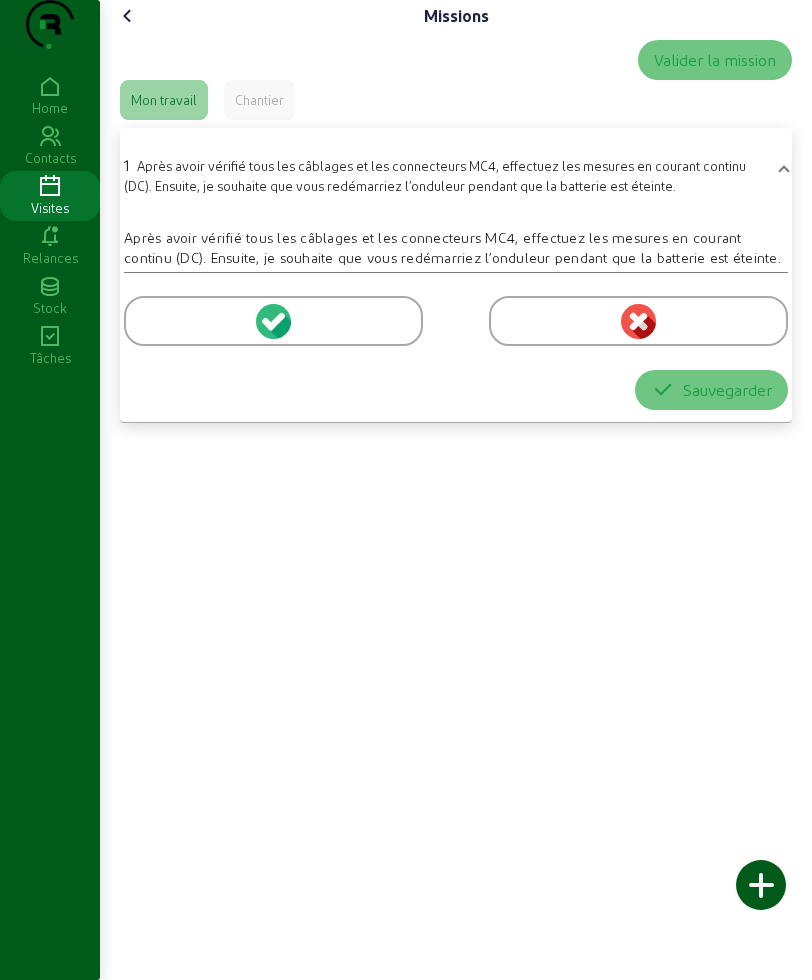 click 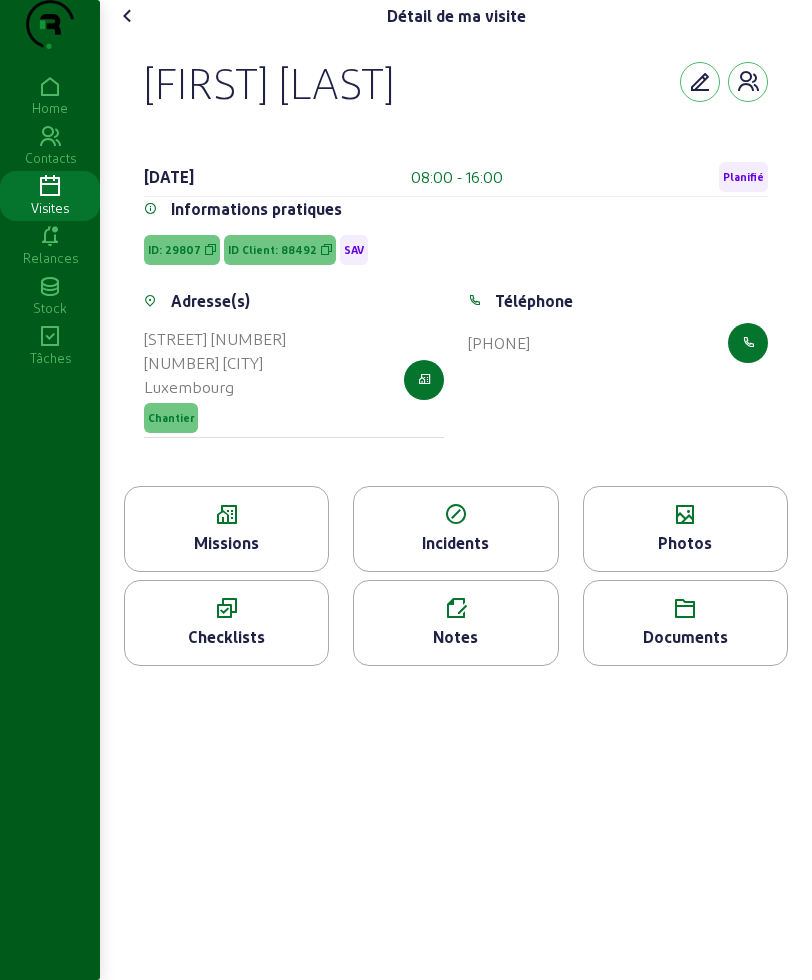 click 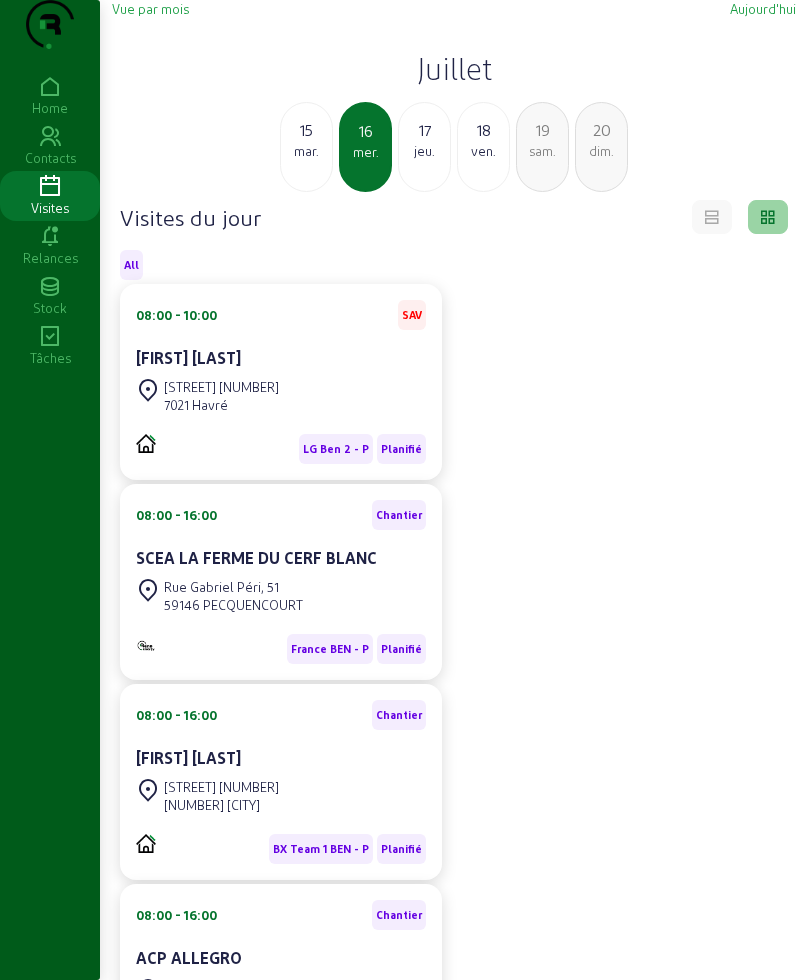 click on "08:00 - 10:00 SAV [FIRST] [LAST]" 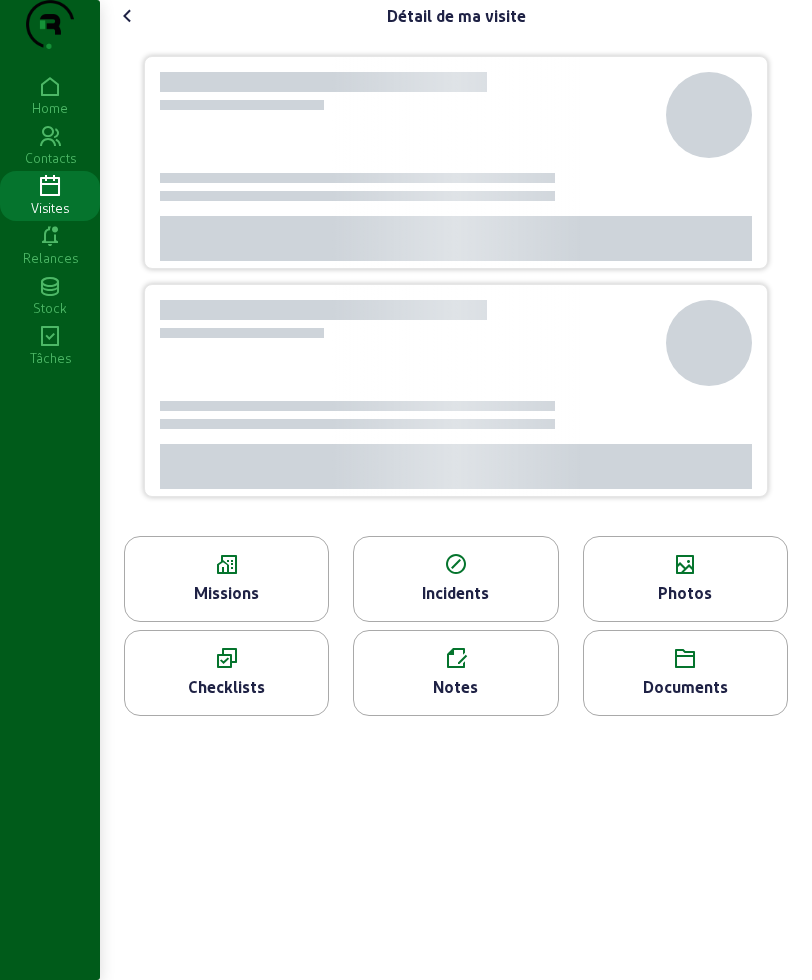 click on "Missions" 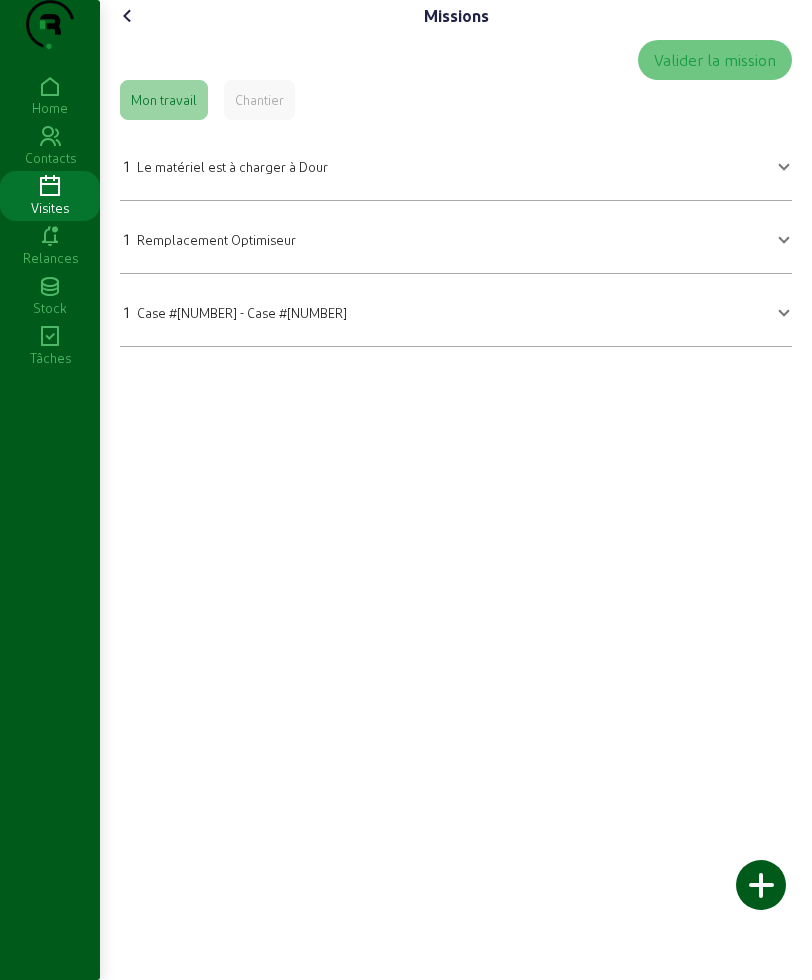 click 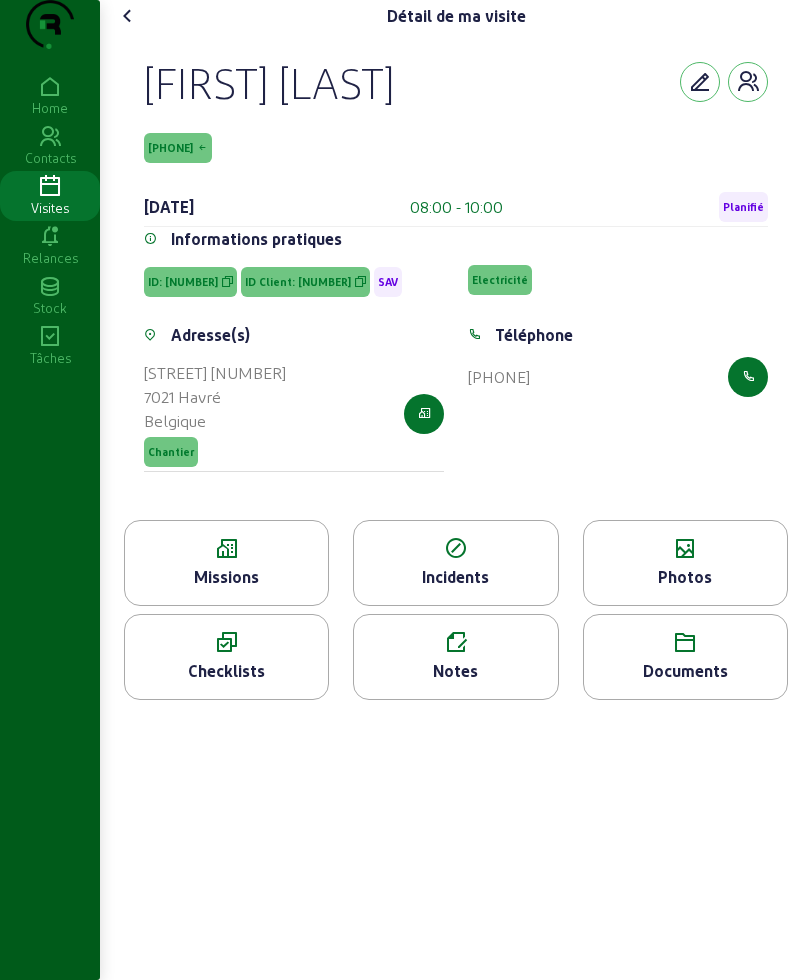 click 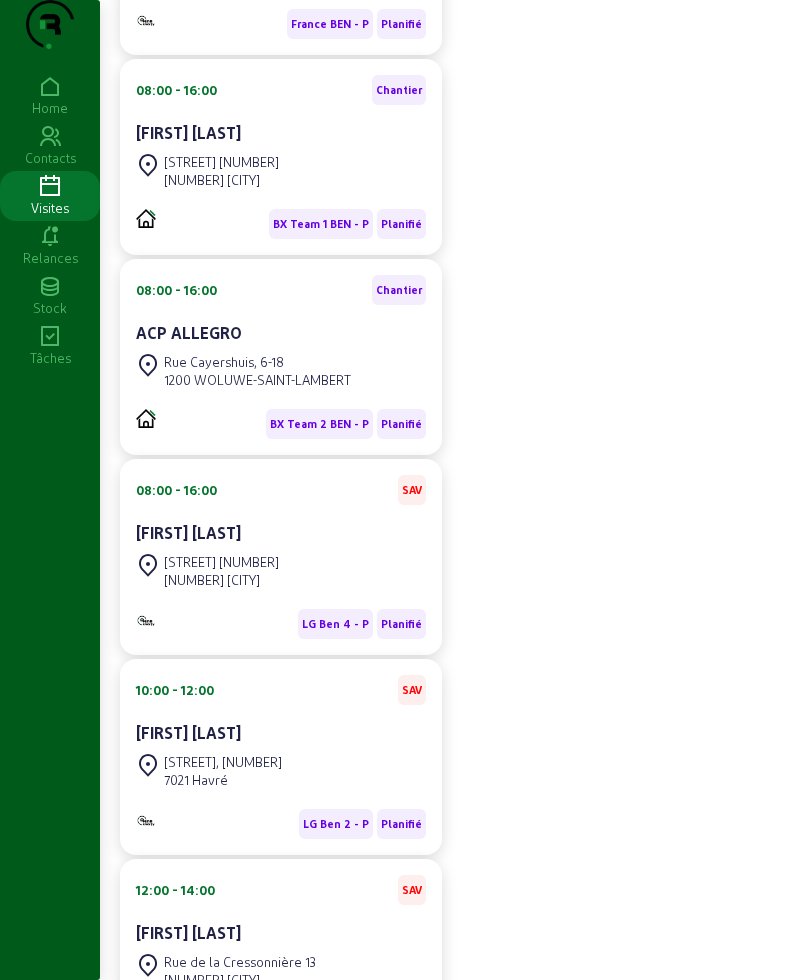 scroll, scrollTop: 750, scrollLeft: 0, axis: vertical 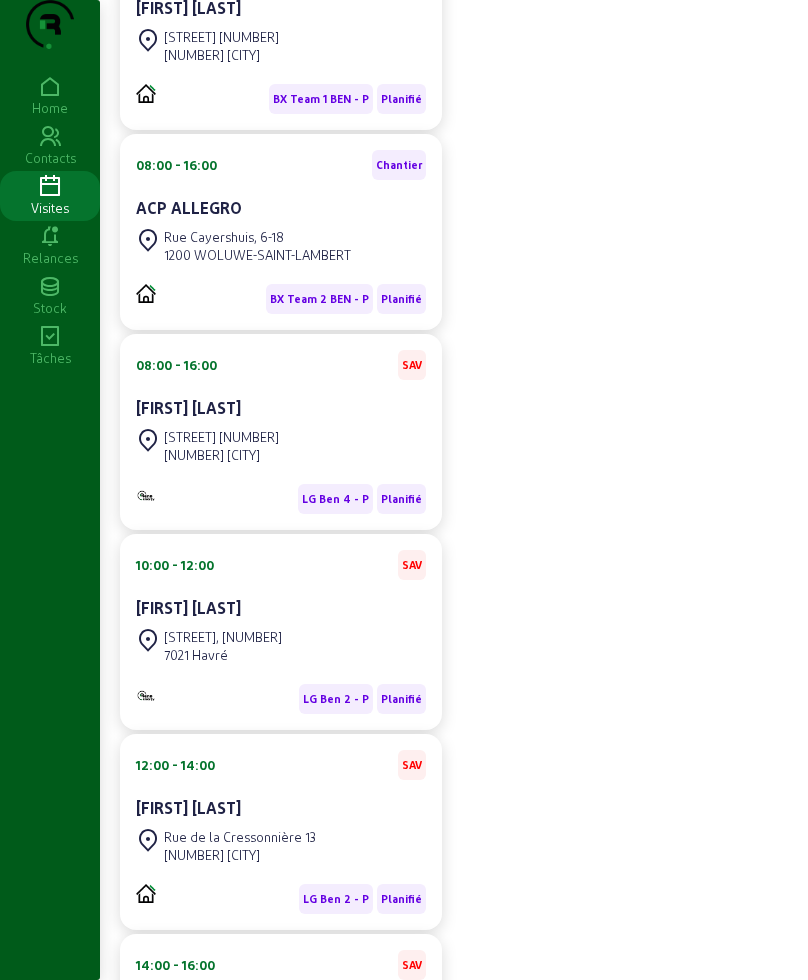 click on "[FIRST] [LAST]" 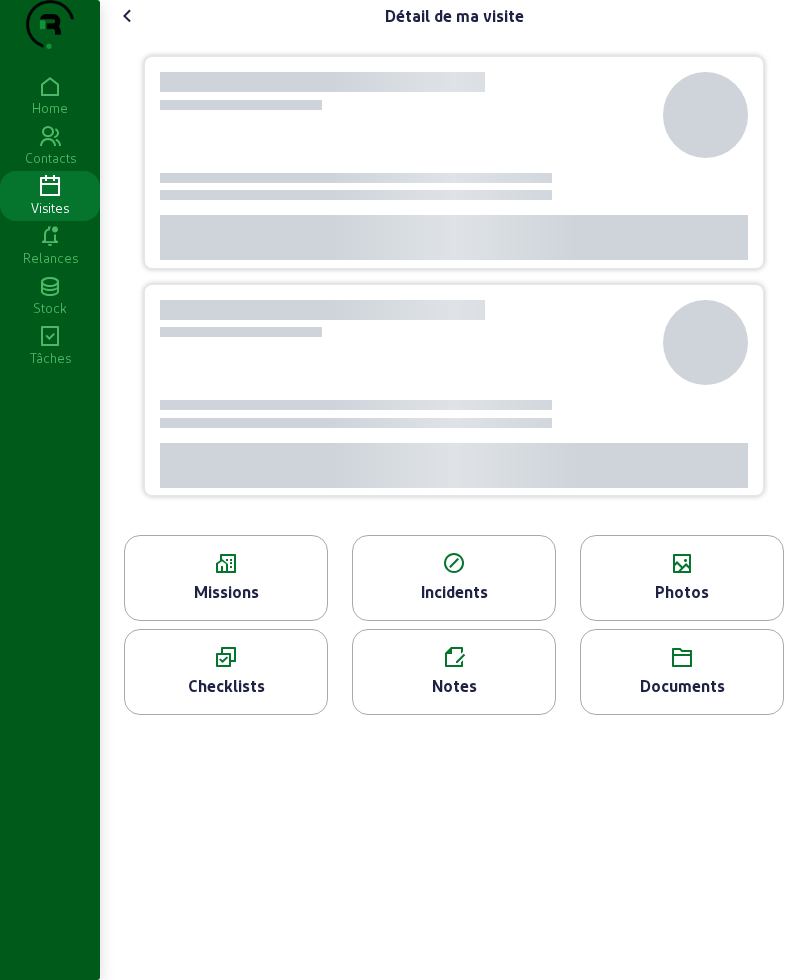scroll, scrollTop: 0, scrollLeft: 0, axis: both 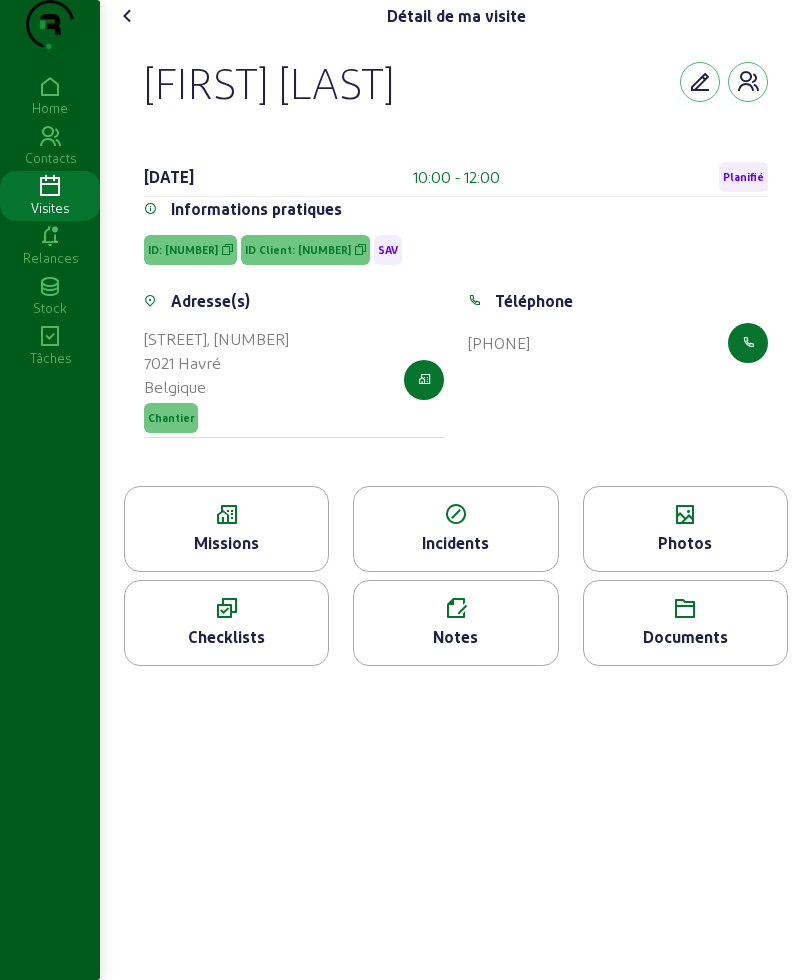 click 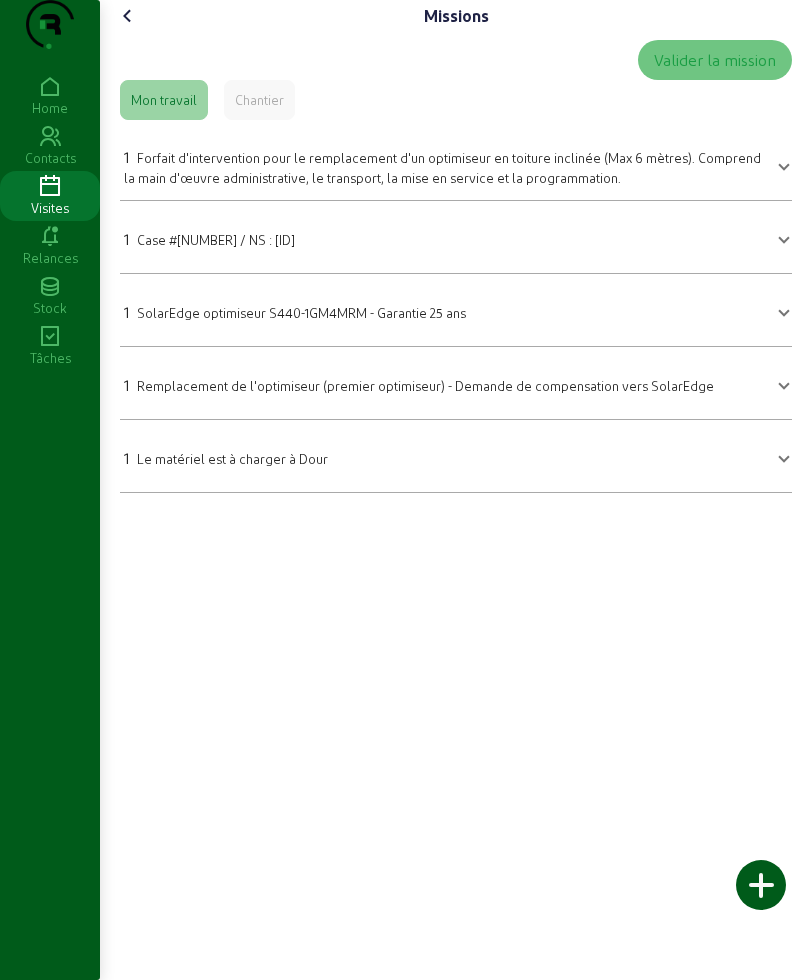 click 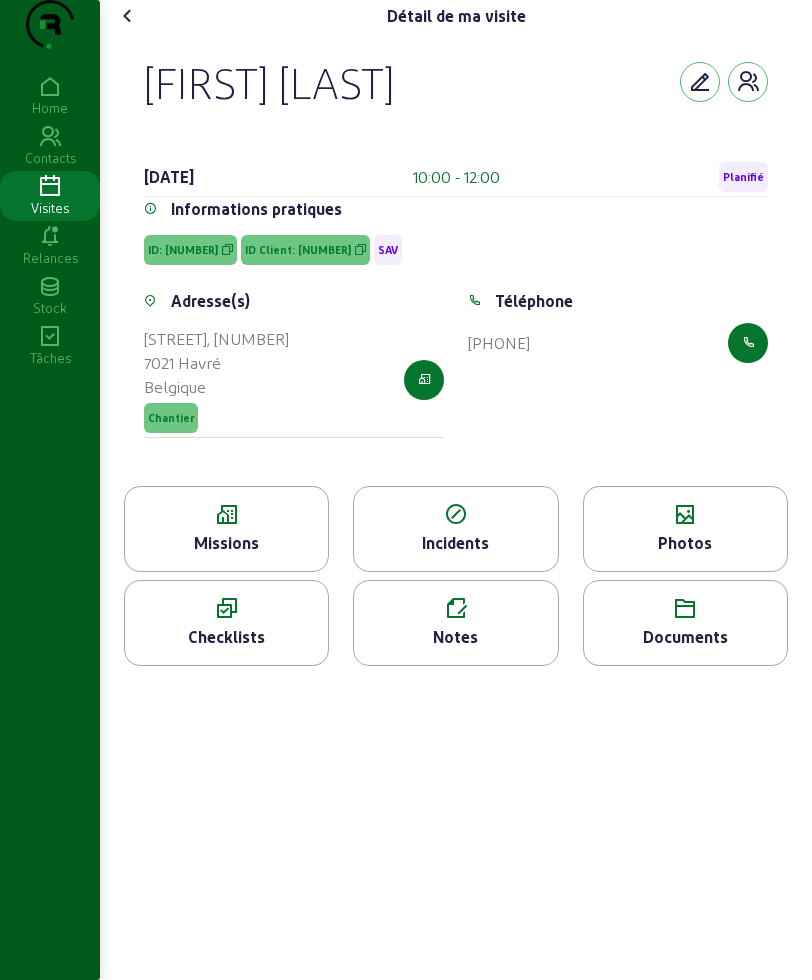 click 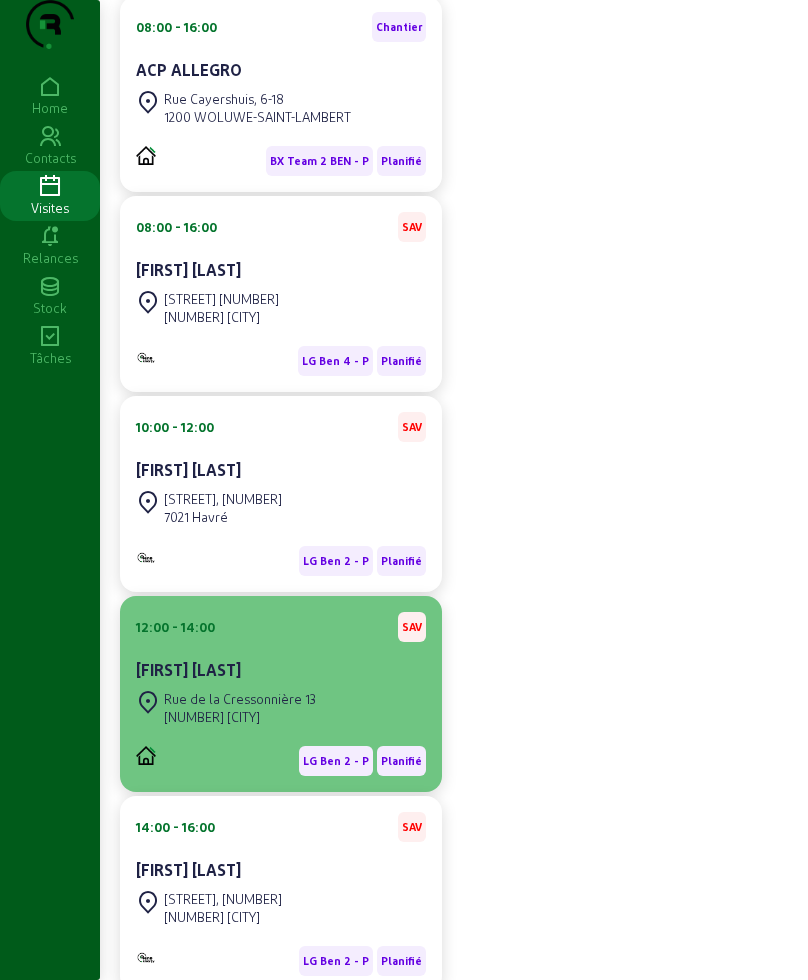 scroll, scrollTop: 891, scrollLeft: 0, axis: vertical 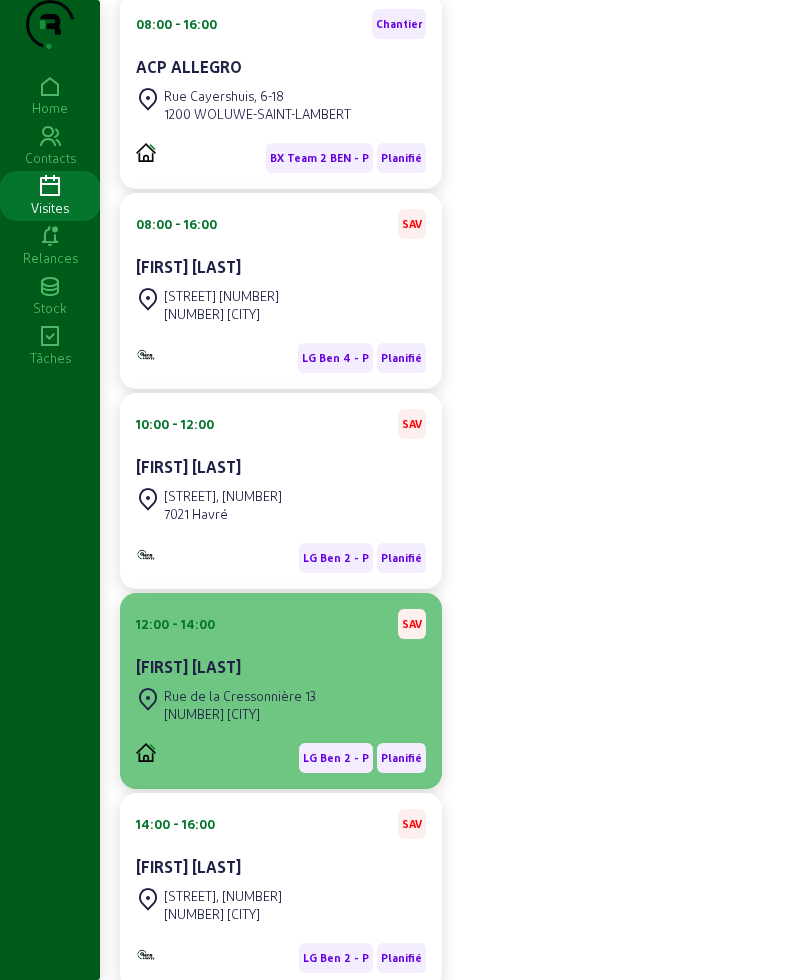 click on "[FIRST] [LAST]" 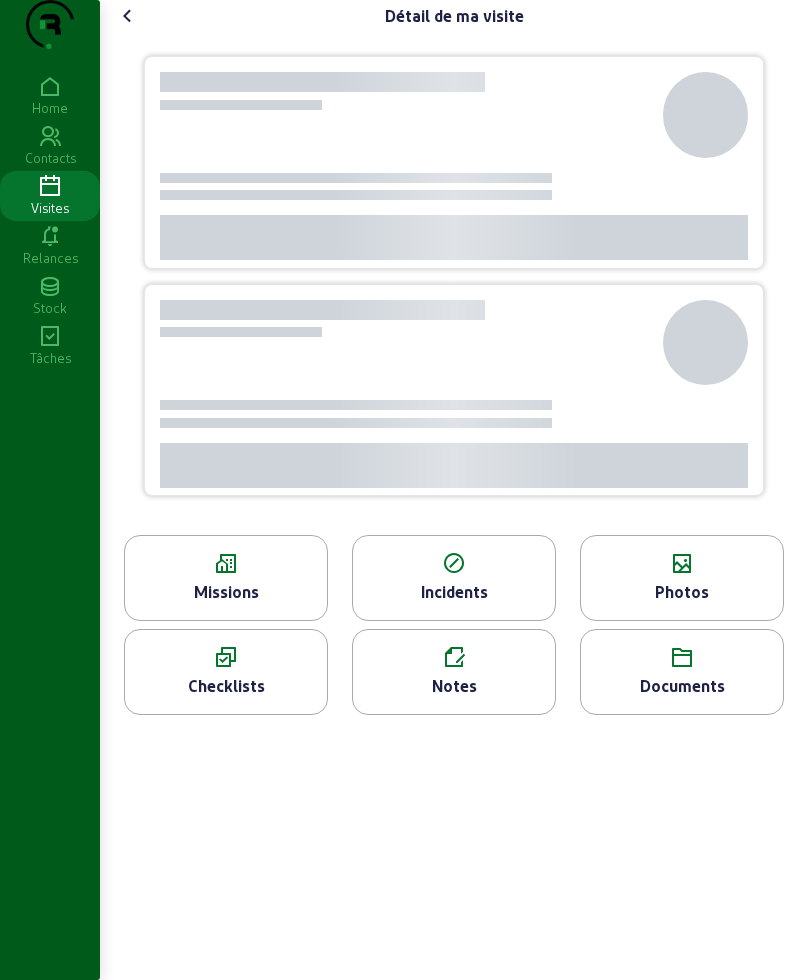 scroll, scrollTop: 0, scrollLeft: 0, axis: both 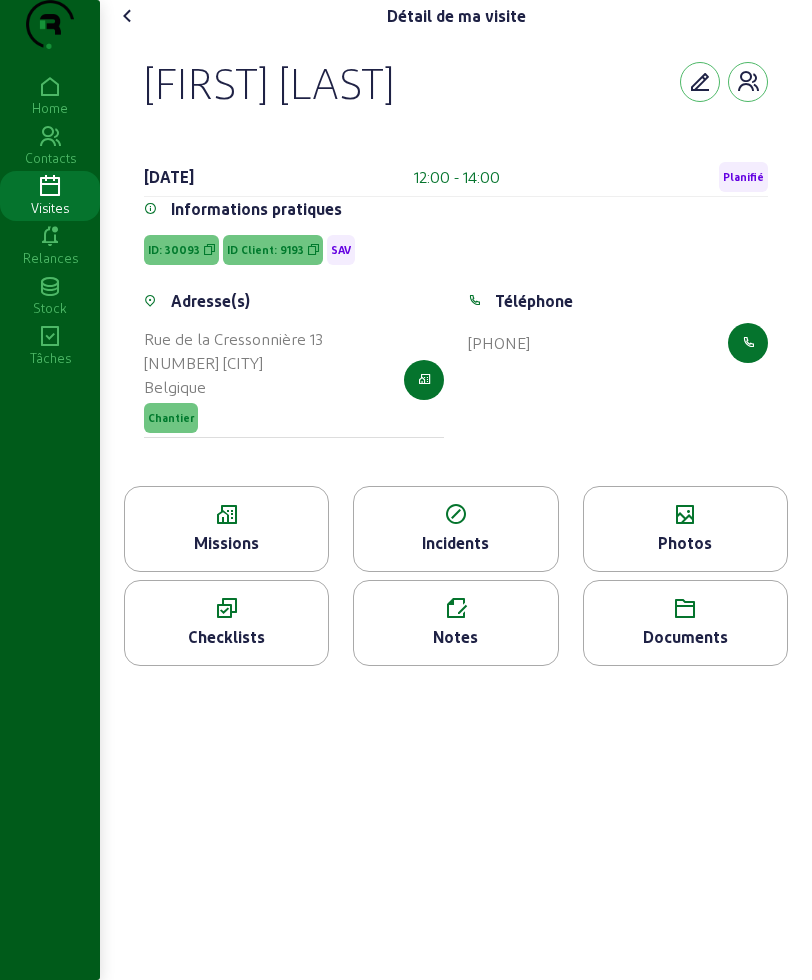 click 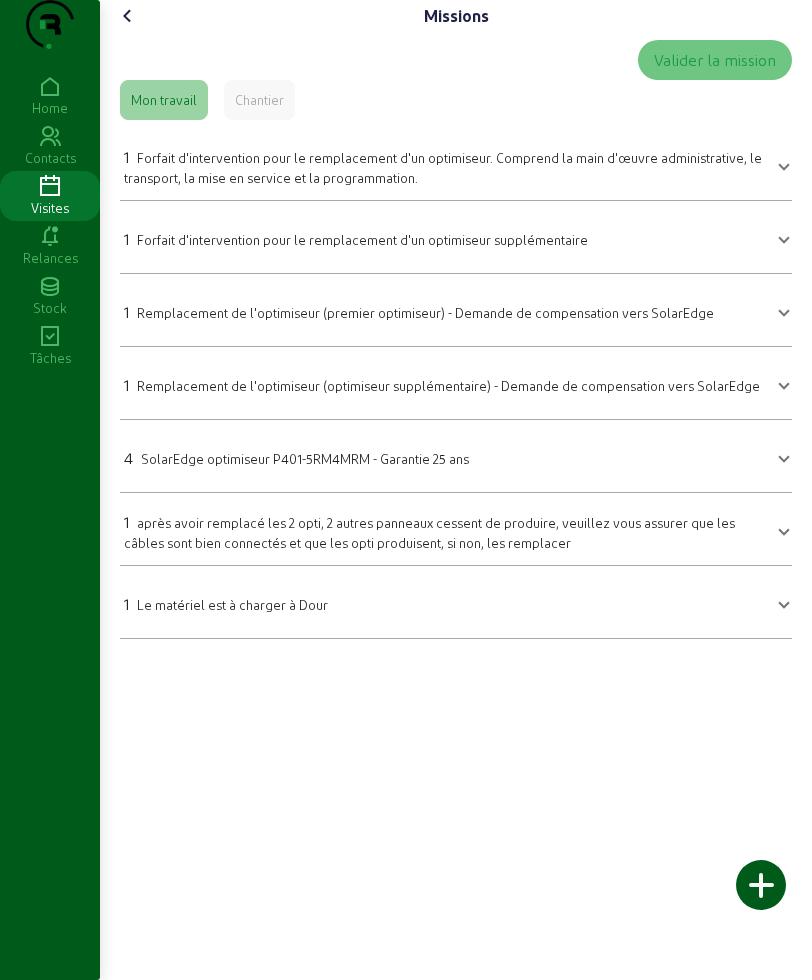 click 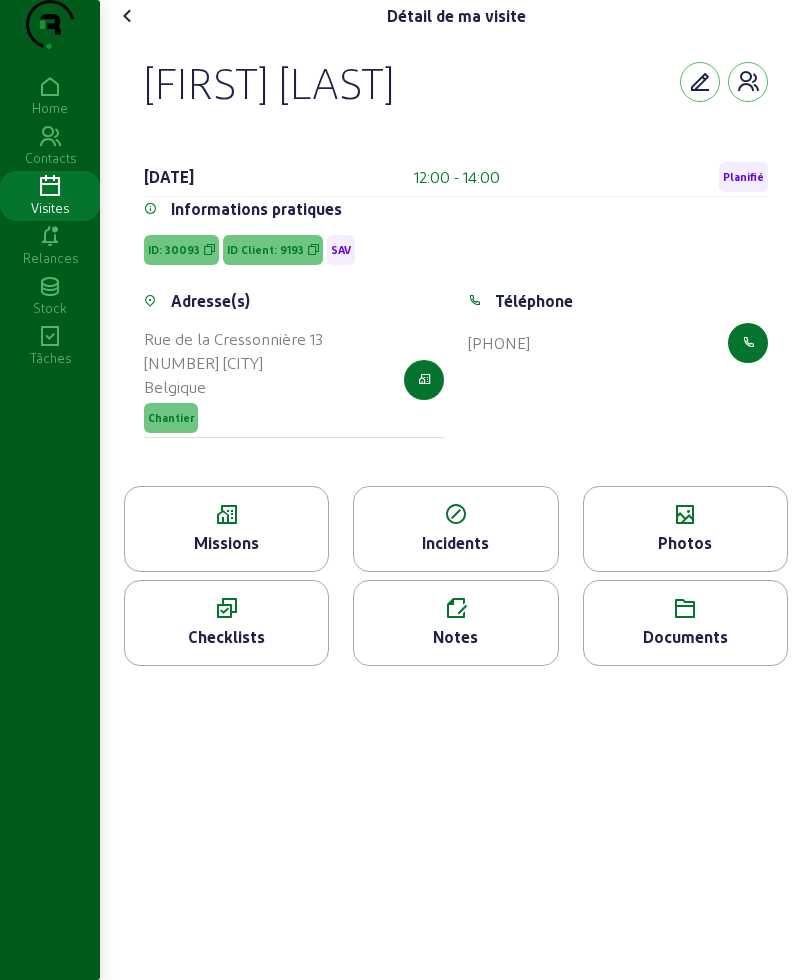 click 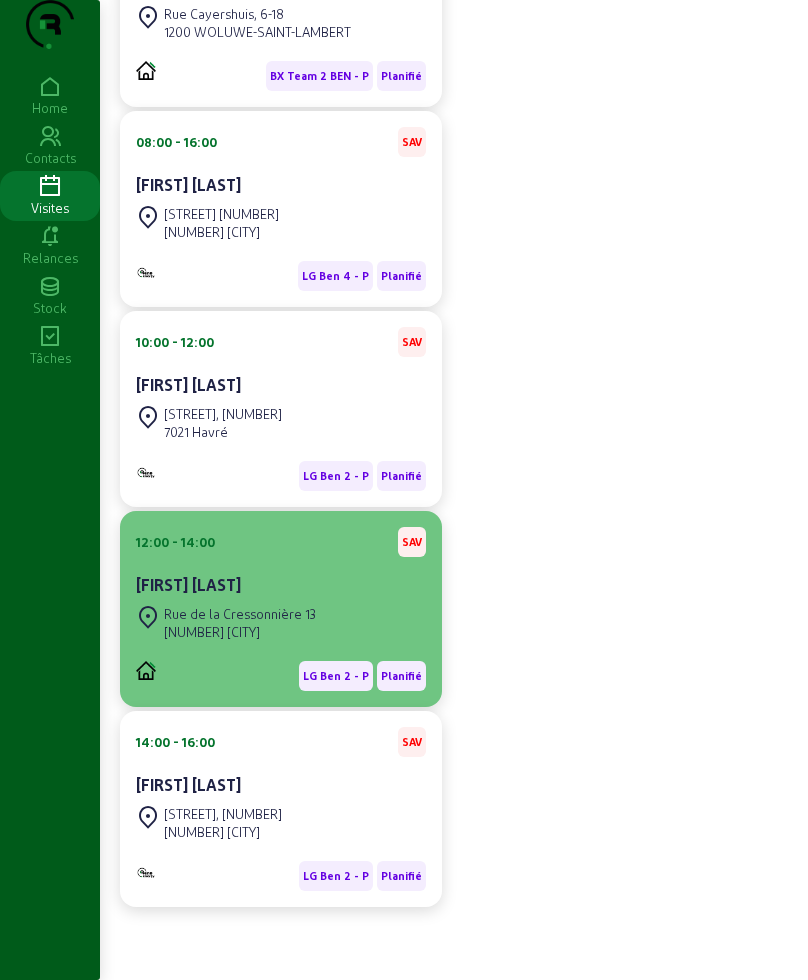 scroll, scrollTop: 1013, scrollLeft: 0, axis: vertical 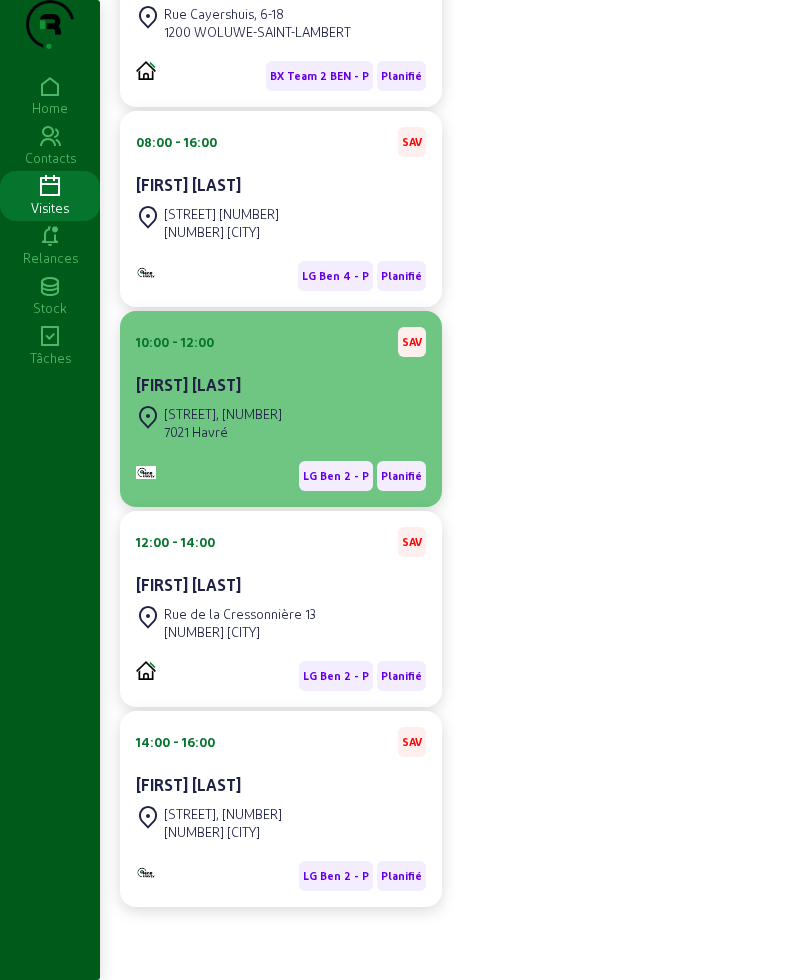 click on "[STREET], [NUMBER]" 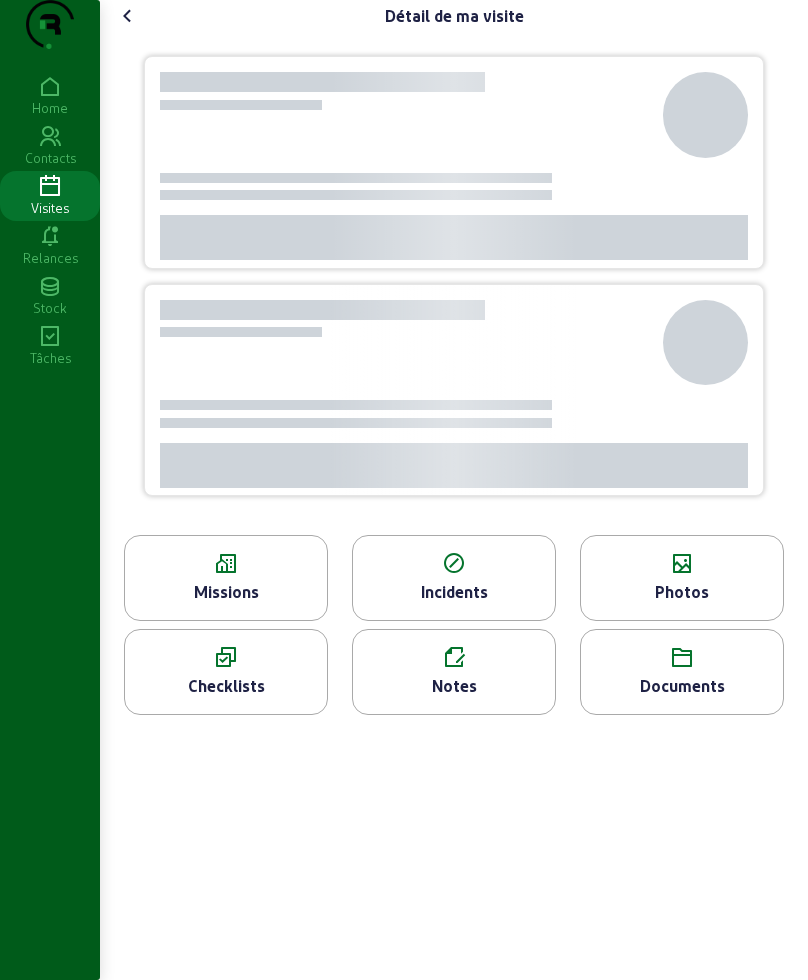 scroll, scrollTop: 0, scrollLeft: 0, axis: both 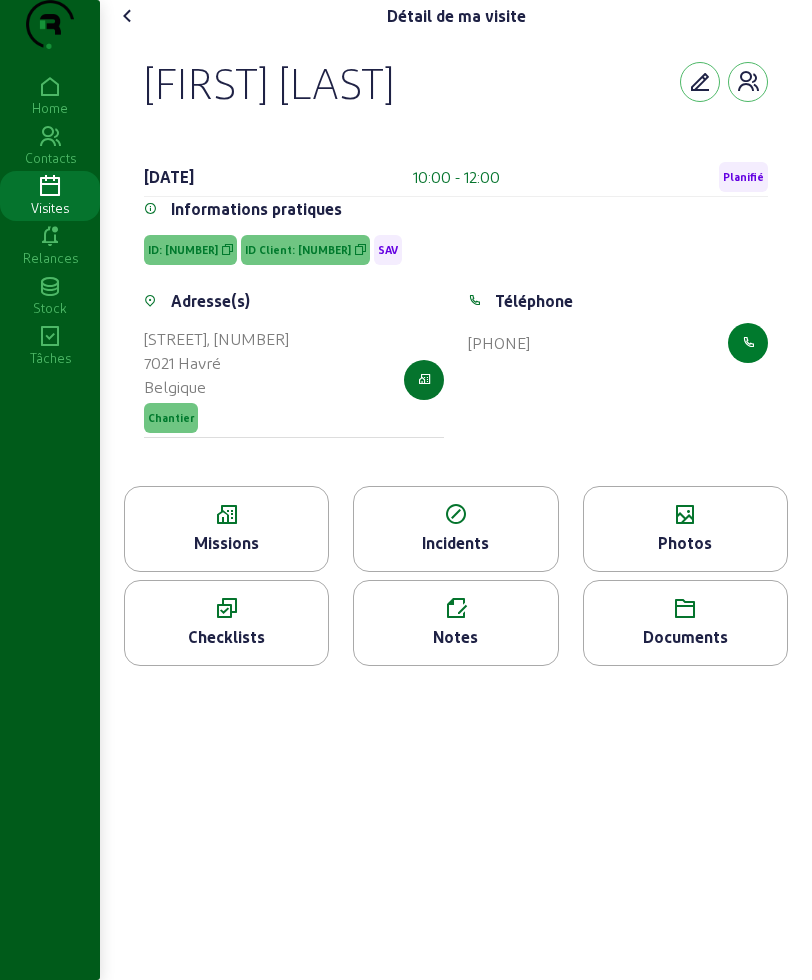 click 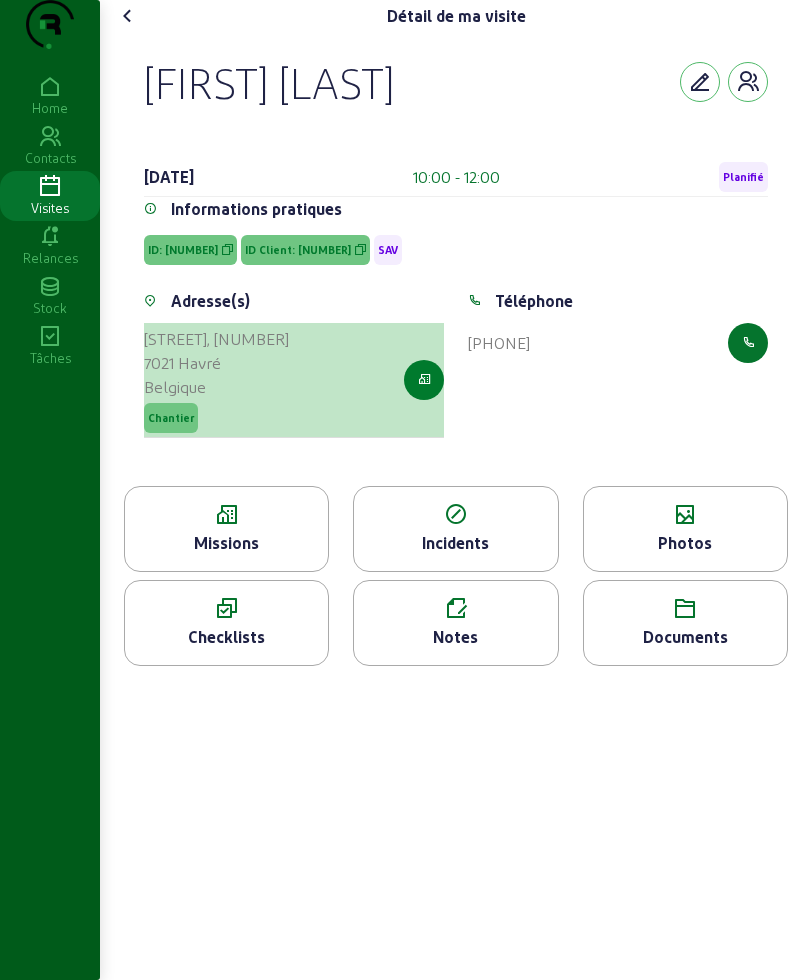 click 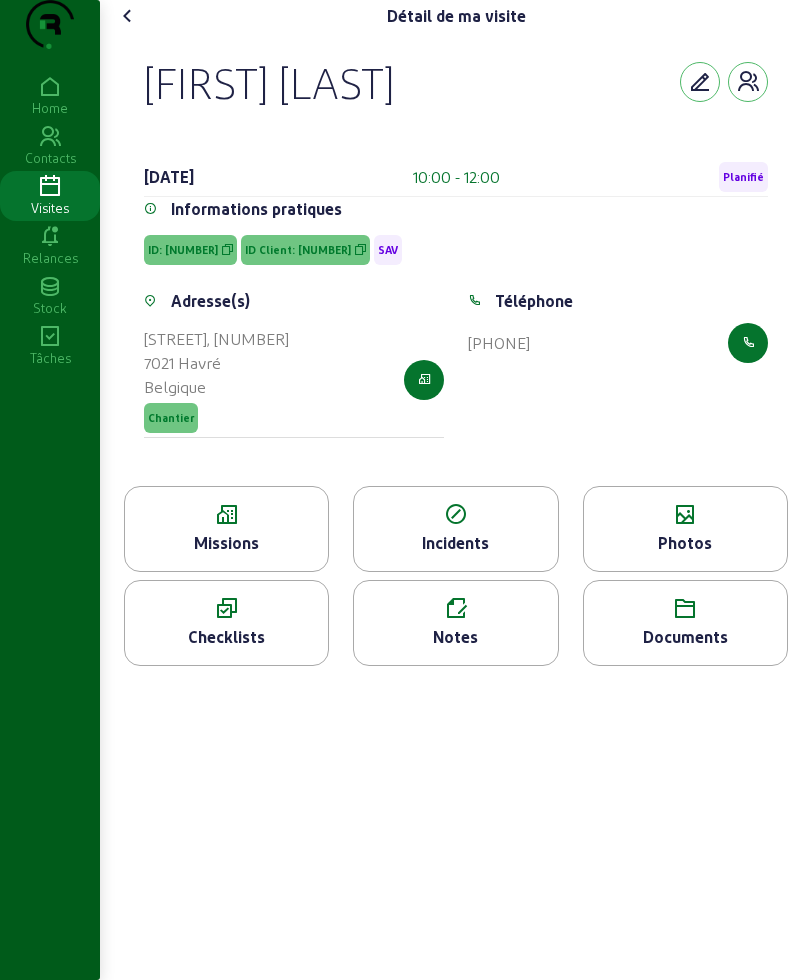 click 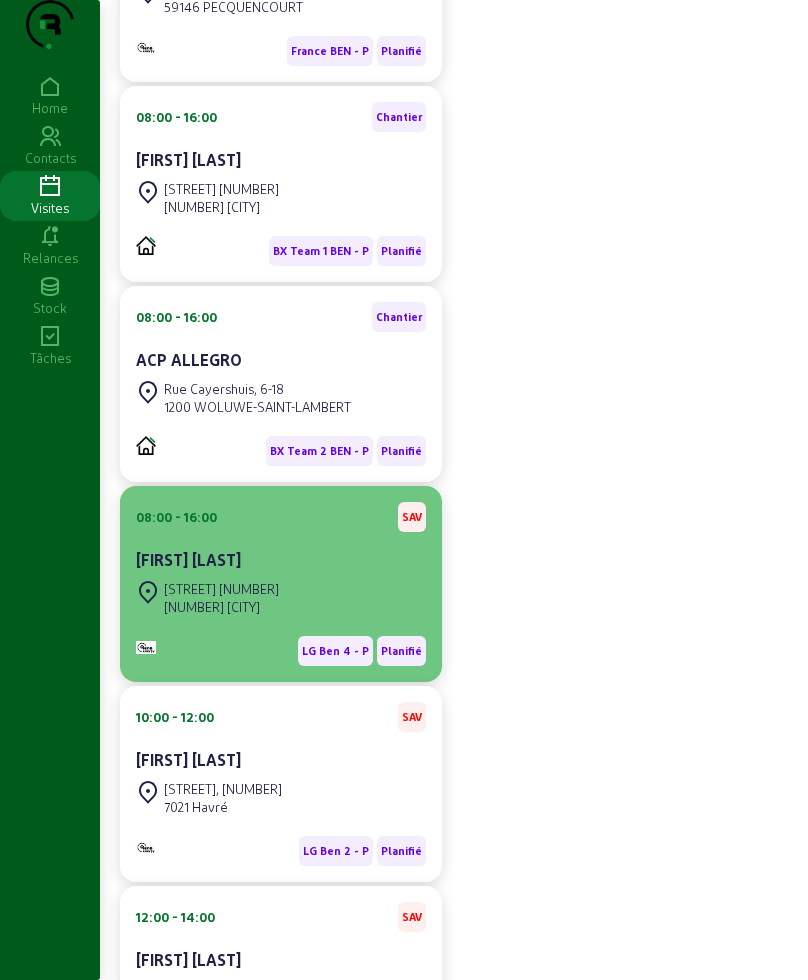 scroll, scrollTop: 641, scrollLeft: 0, axis: vertical 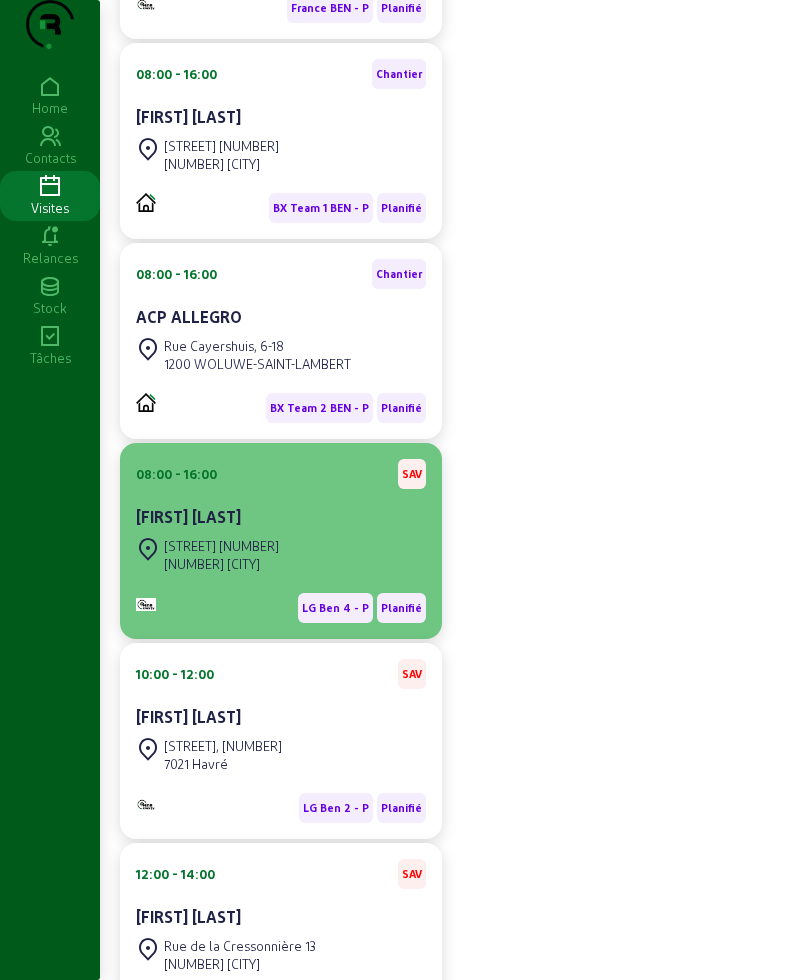 click on "[FIRST] [LAST]" 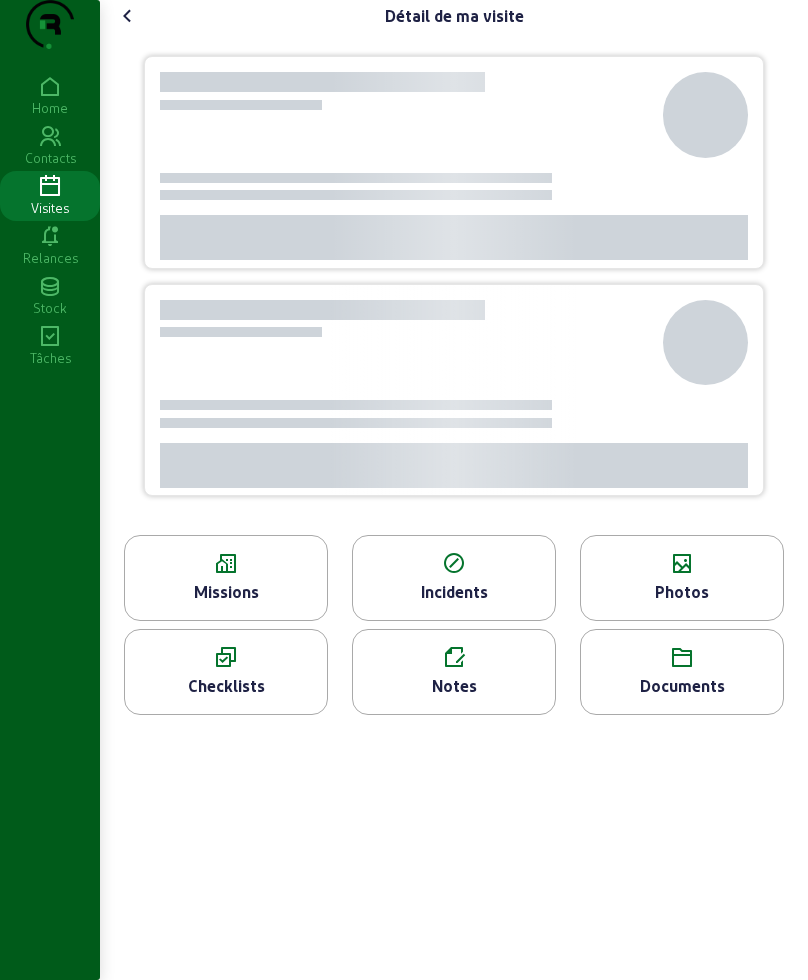 scroll, scrollTop: 0, scrollLeft: 0, axis: both 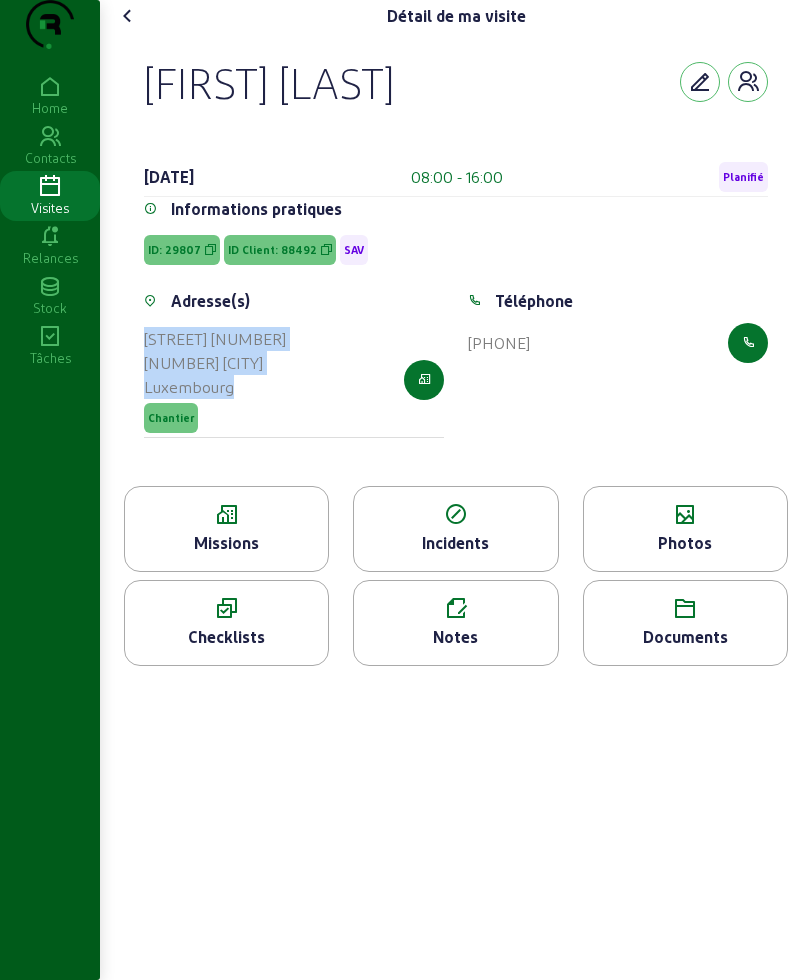 drag, startPoint x: 242, startPoint y: 432, endPoint x: 137, endPoint y: 372, distance: 120.93387 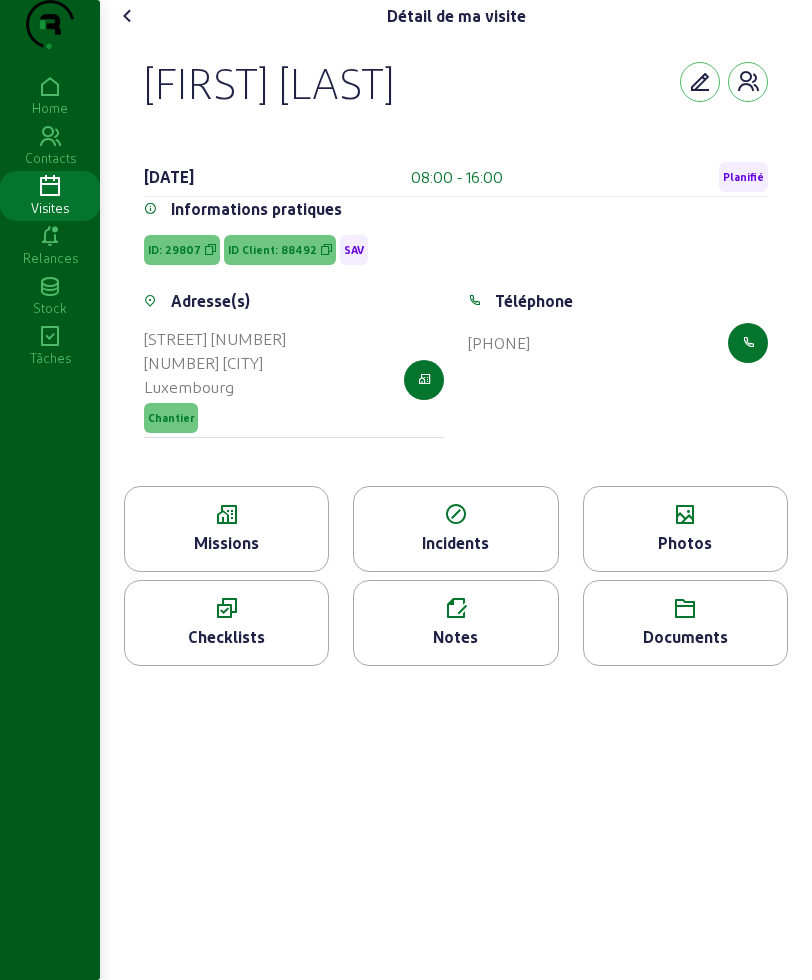 click on "[FIRST] [LAST]" 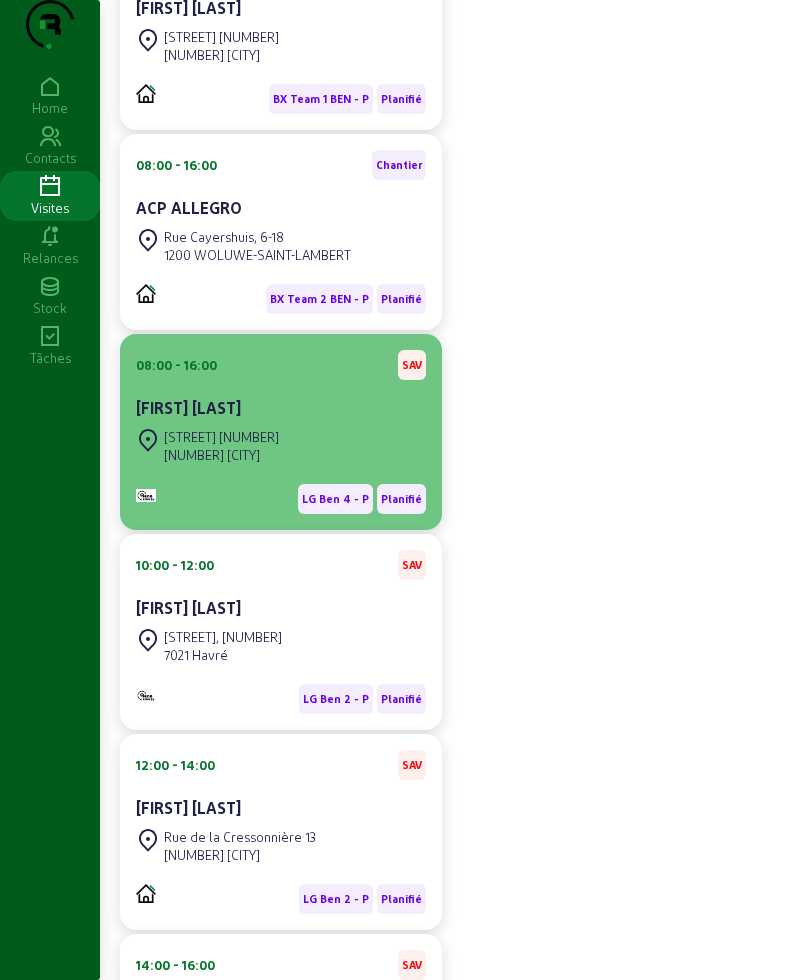 scroll, scrollTop: 875, scrollLeft: 0, axis: vertical 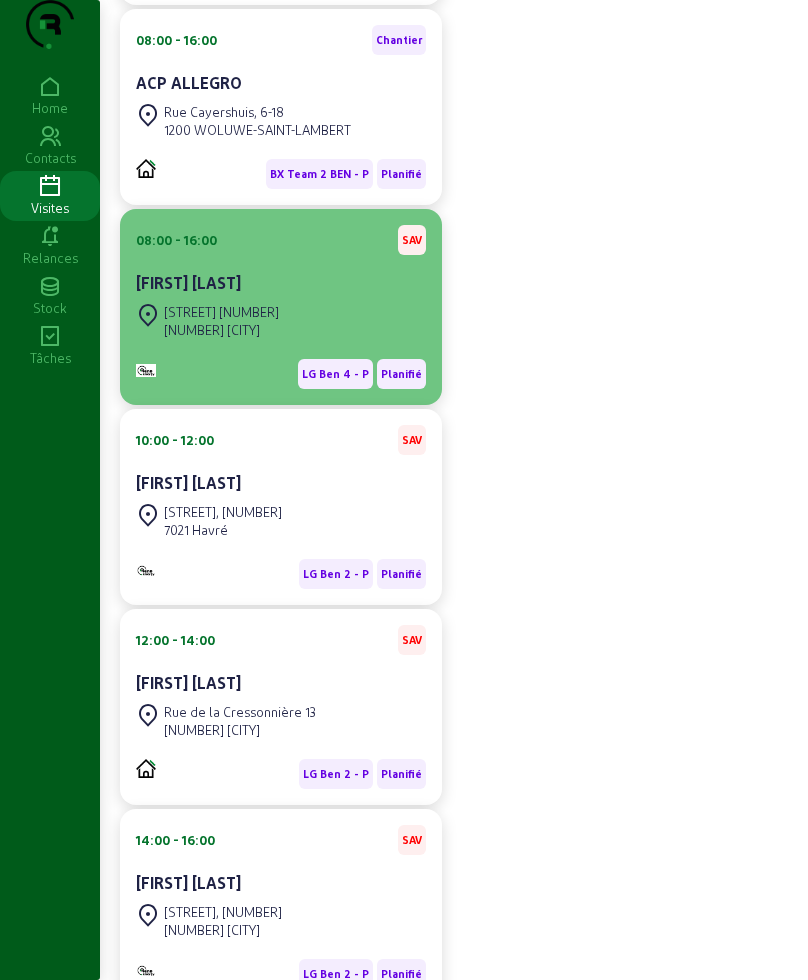 click on "[FIRST] [LAST]" 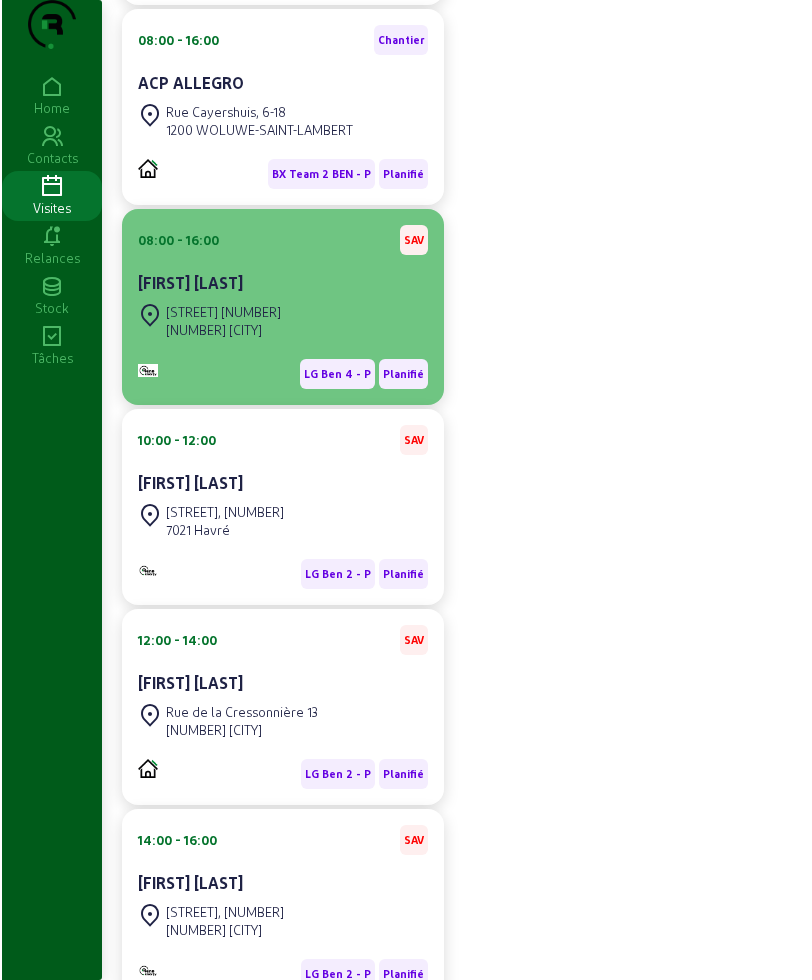 scroll, scrollTop: 0, scrollLeft: 0, axis: both 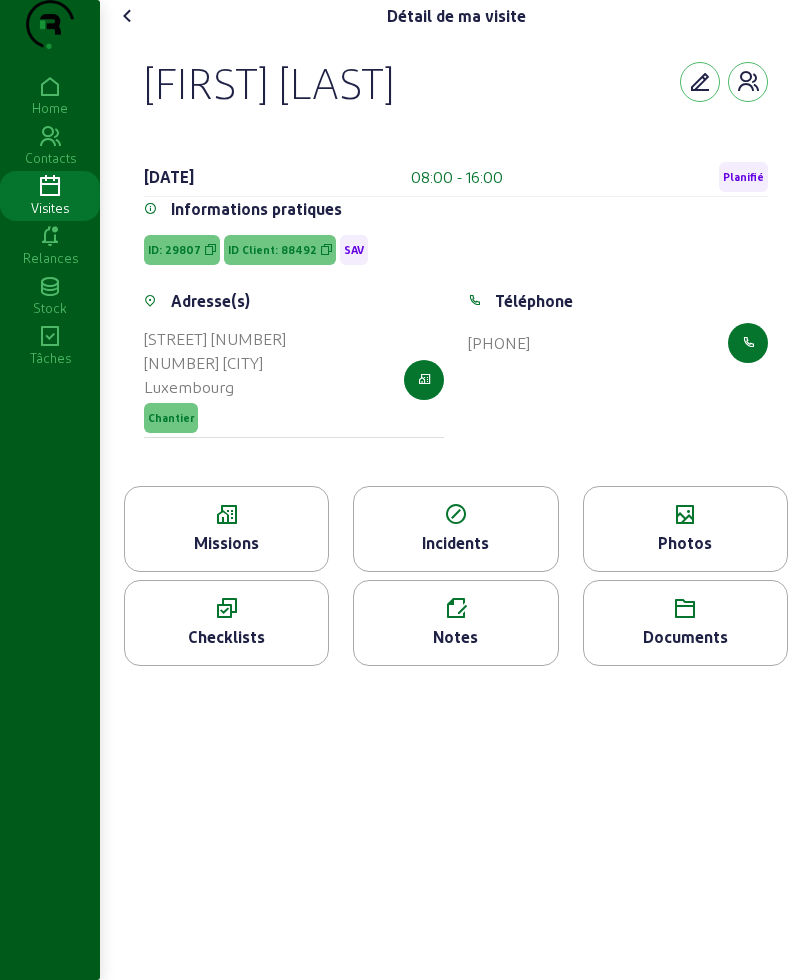 click on "Missions" 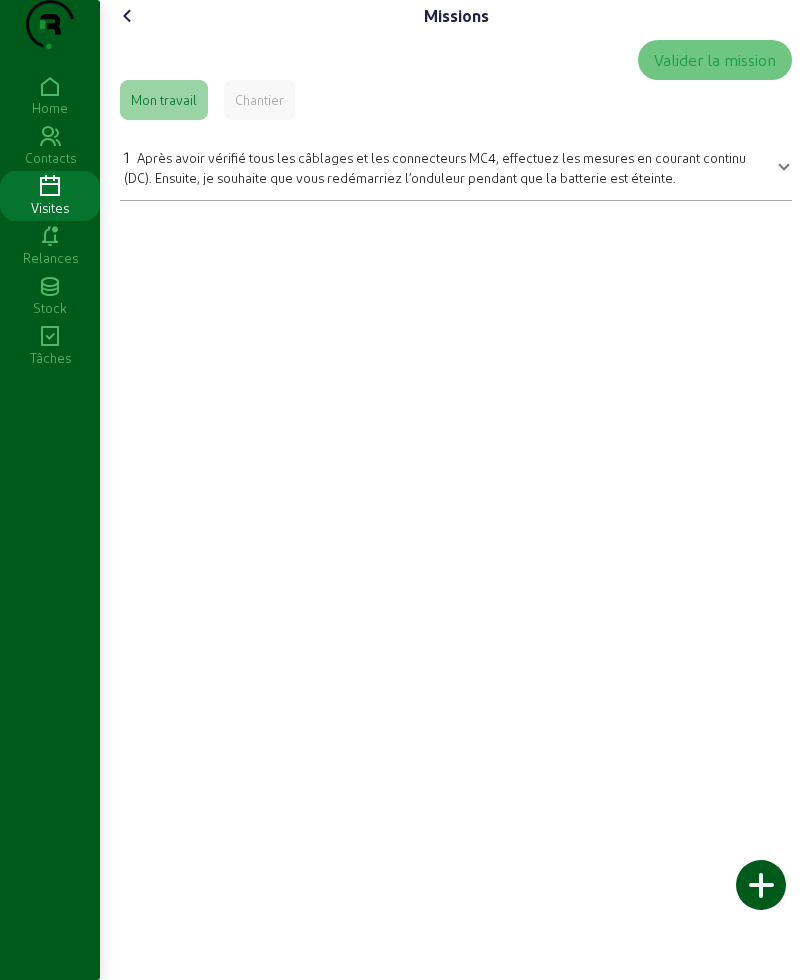 click on "Après avoir vérifié tous les câblages et les connecteurs MC4, effectuez les mesures en courant continu (DC). Ensuite, je souhaite que vous redémarriez l’onduleur pendant que la batterie est éteinte." at bounding box center [435, 167] 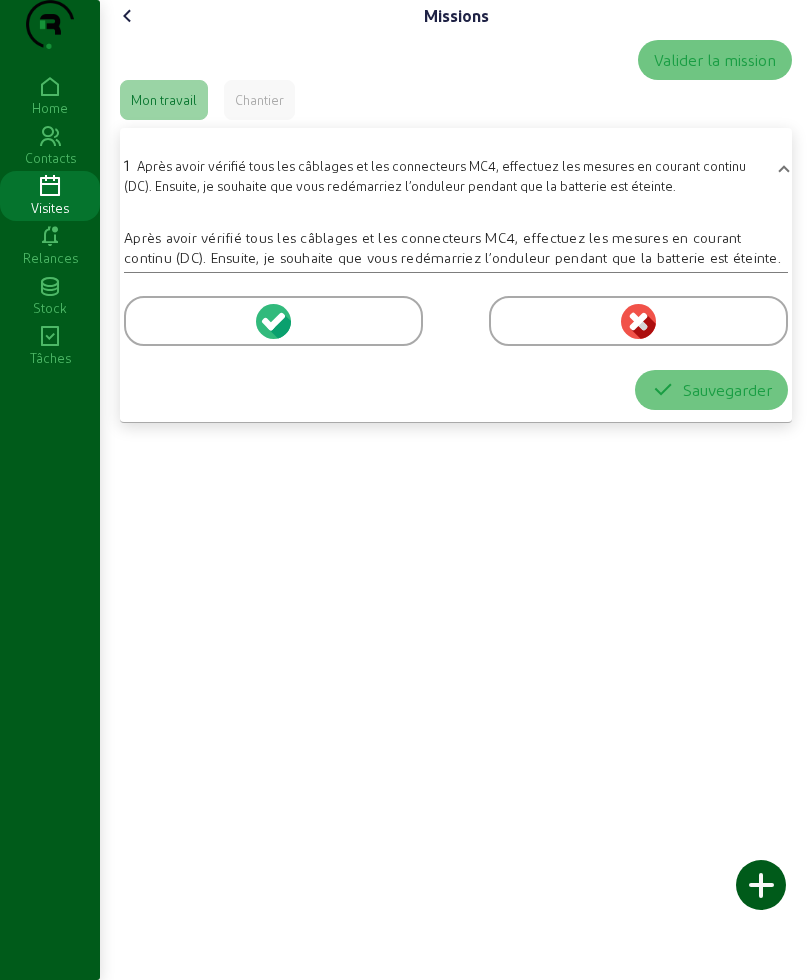 click on "Chantier" 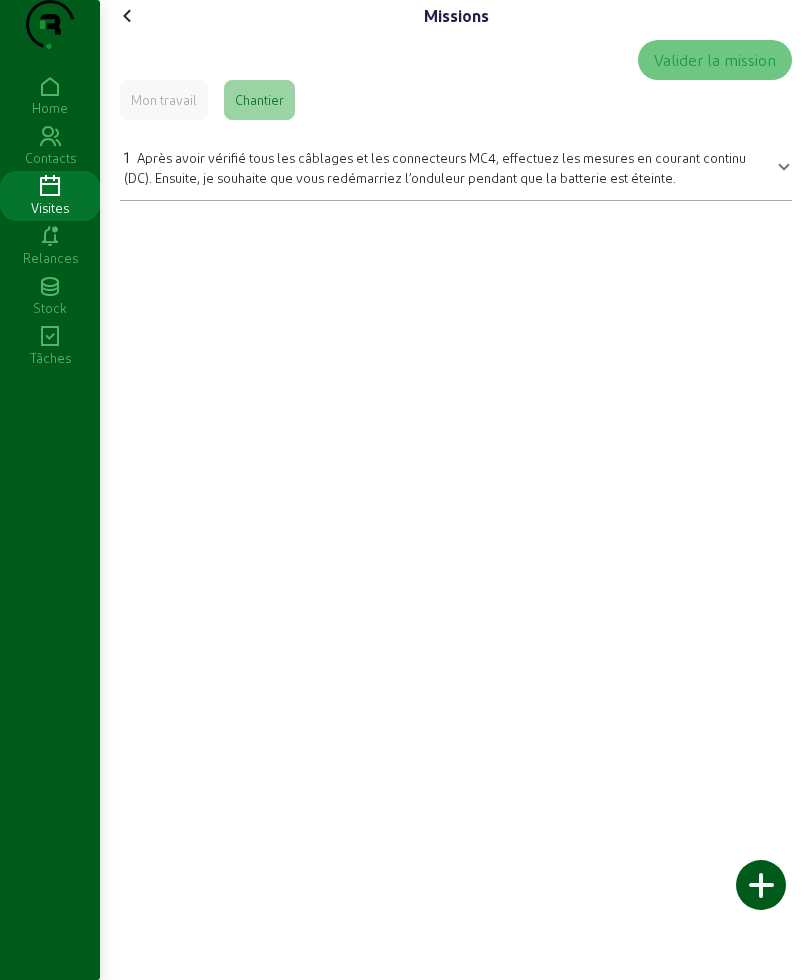 click on "Mon travail" 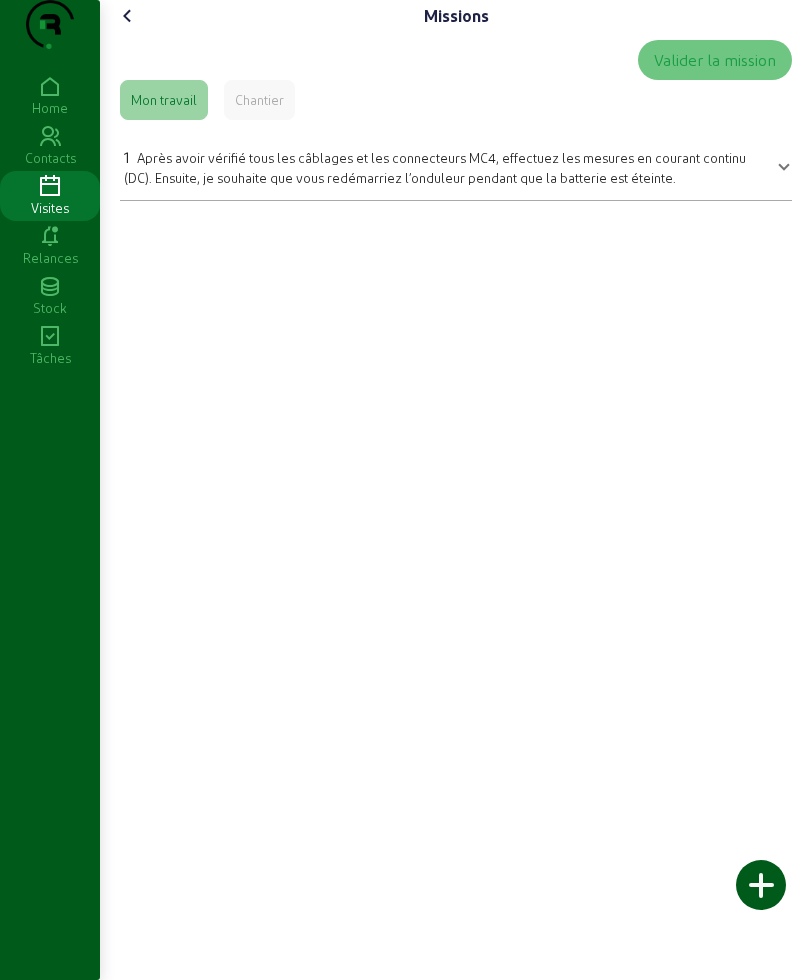 click 